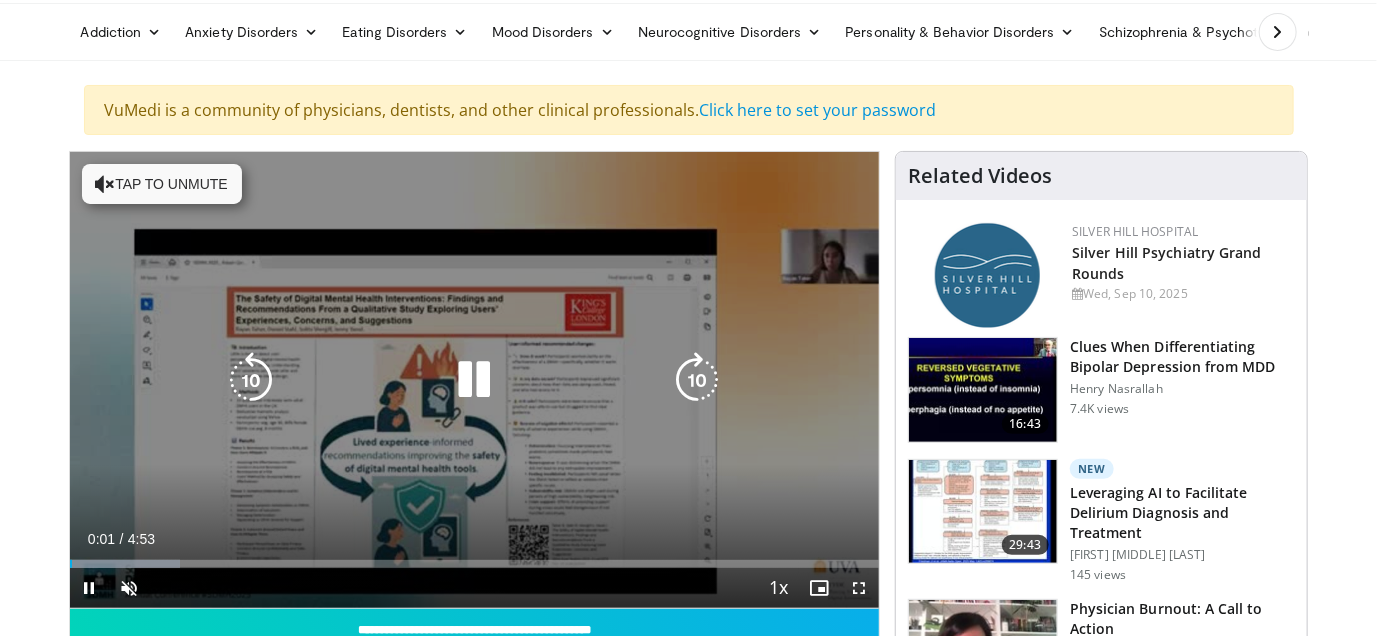 scroll, scrollTop: 300, scrollLeft: 0, axis: vertical 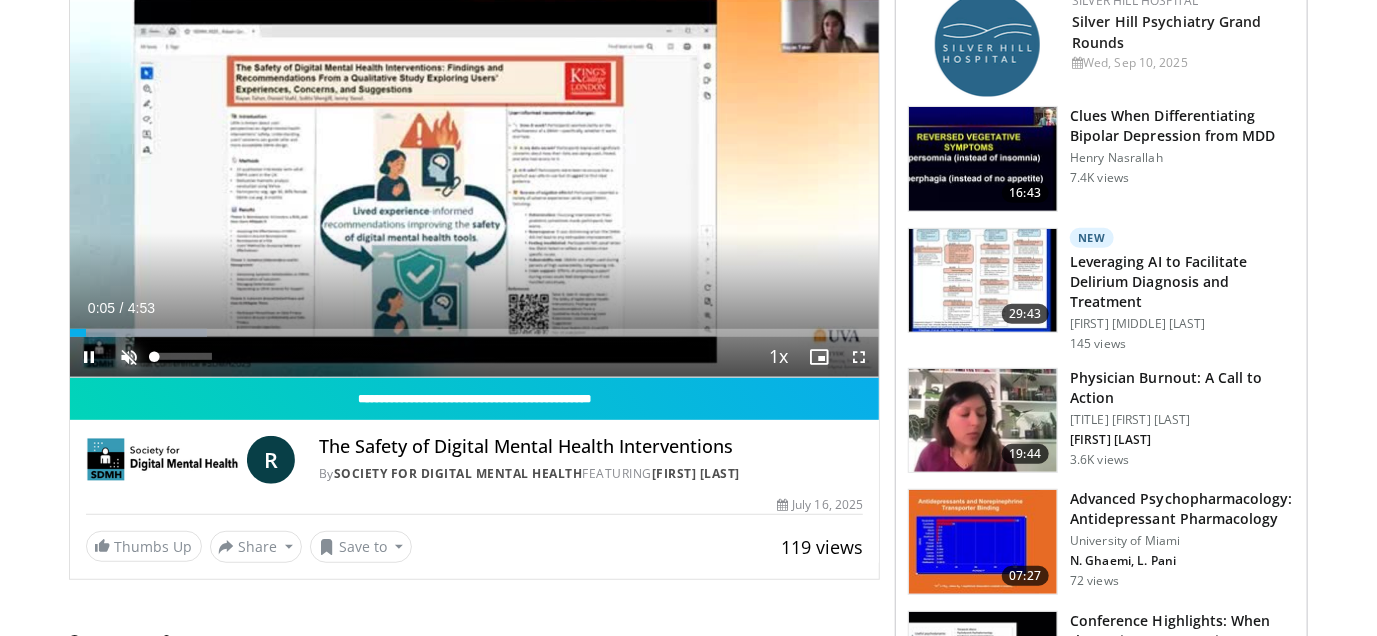 click at bounding box center (130, 357) 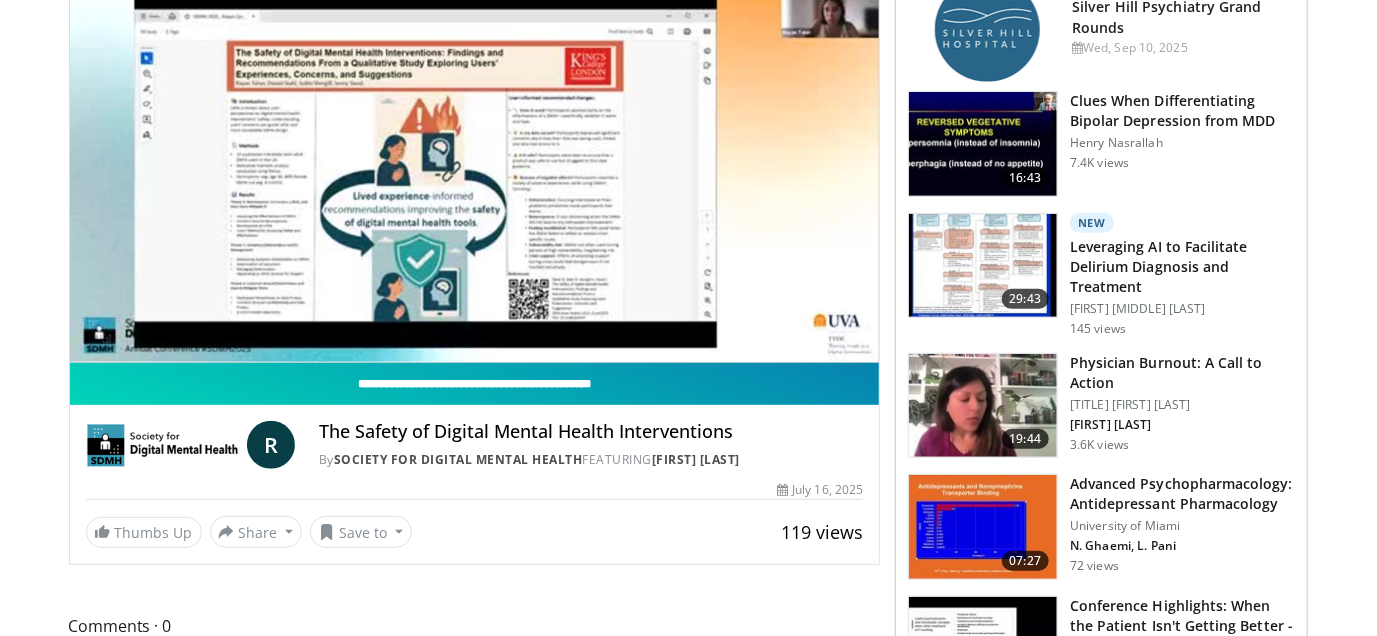 scroll, scrollTop: 200, scrollLeft: 0, axis: vertical 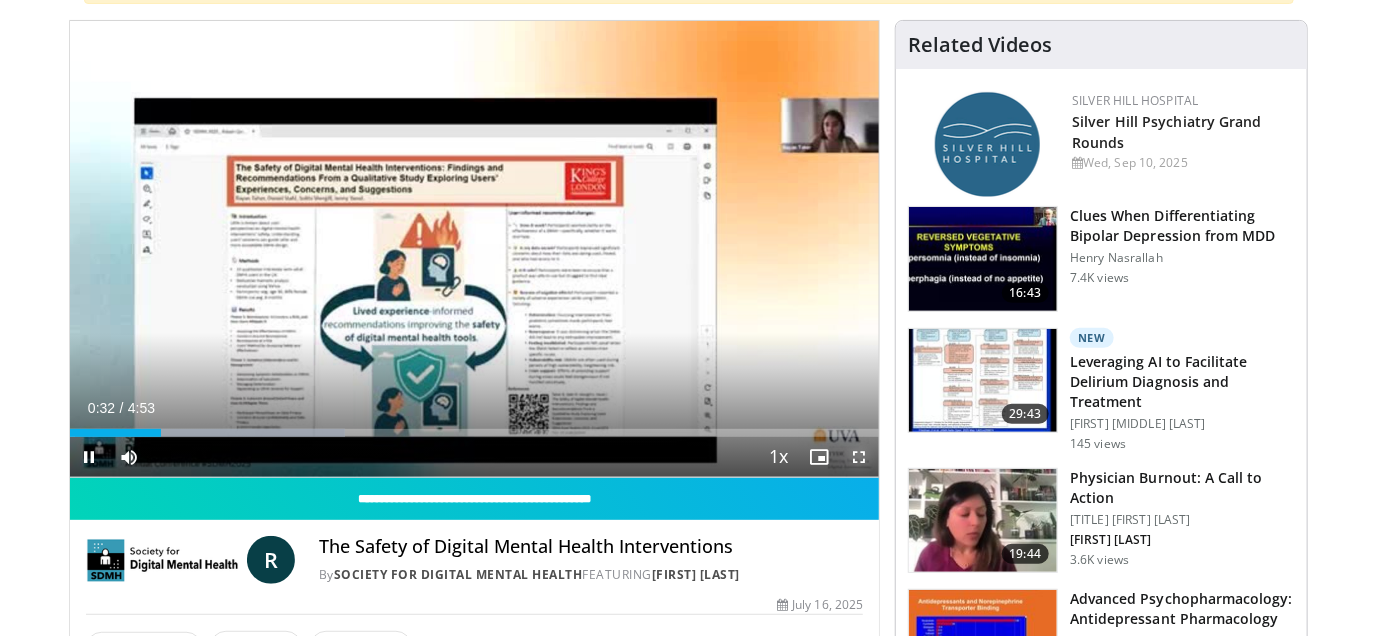 click at bounding box center [859, 457] 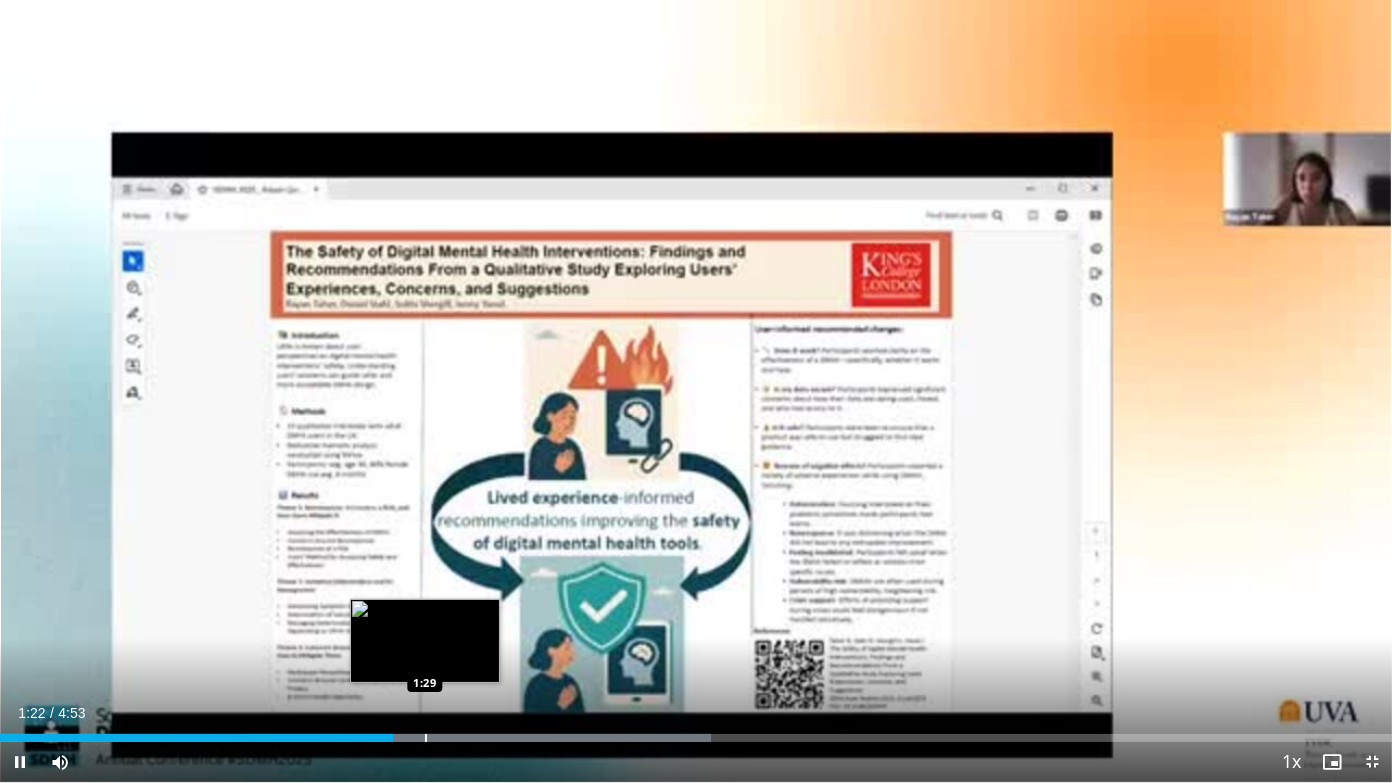 click at bounding box center [426, 738] 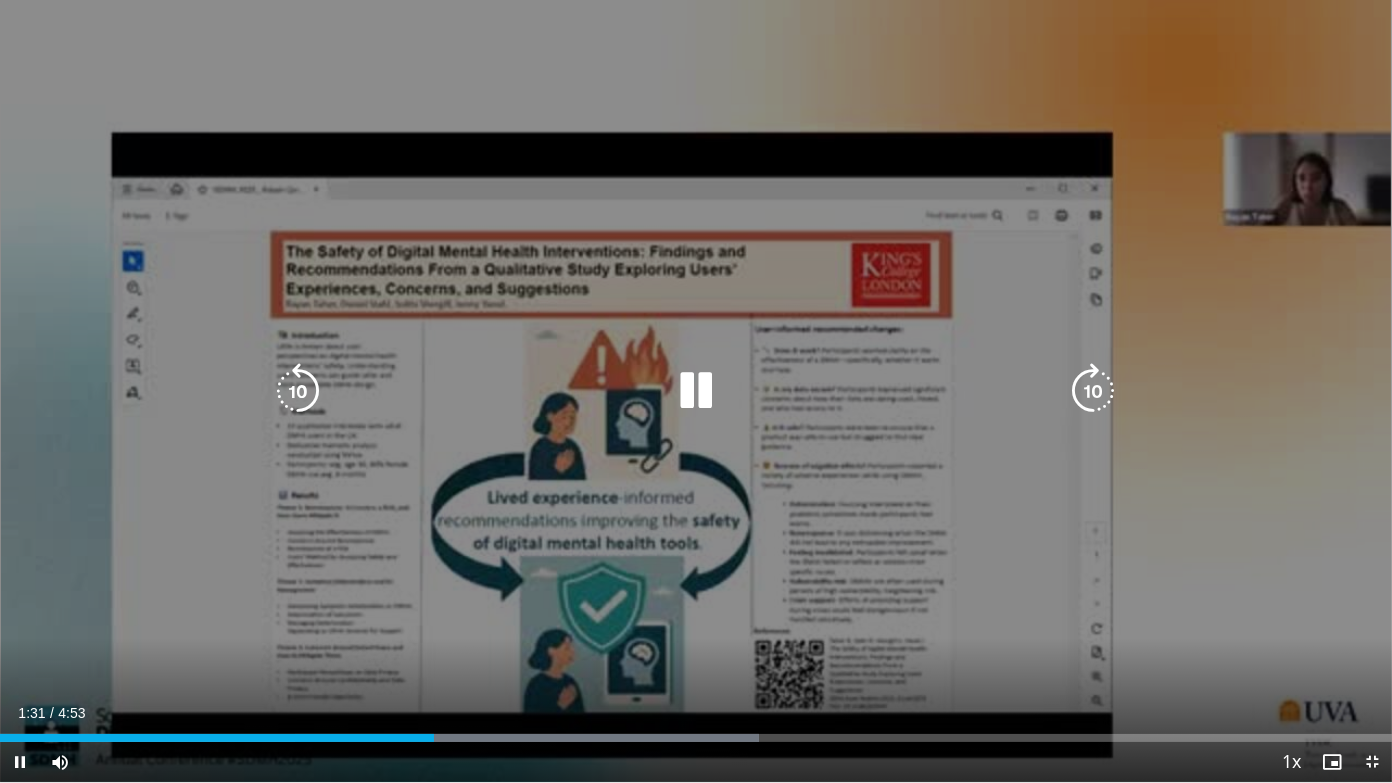 click on "Loaded :  54.50% 1:31 1:38" at bounding box center (696, 738) 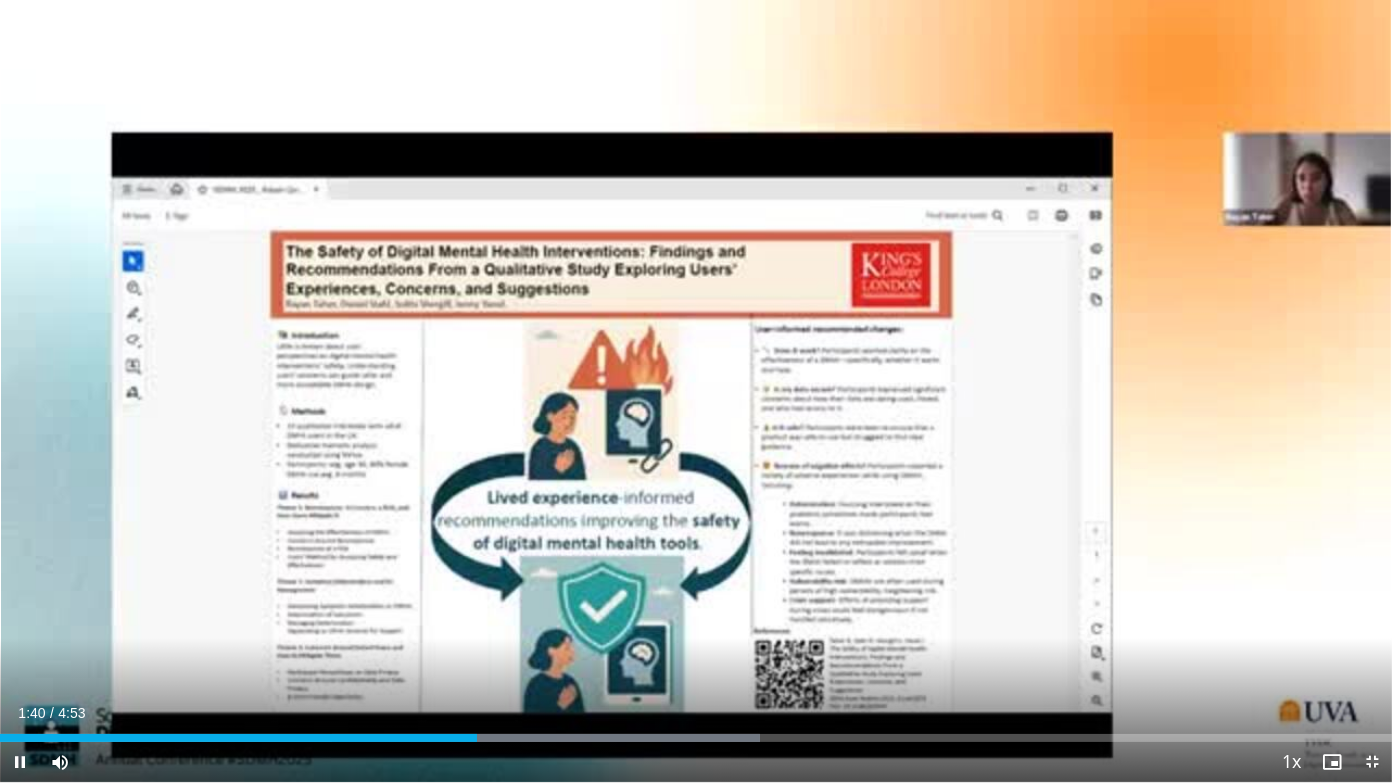 click on "Current Time  1:40 / Duration  4:53 Pause Skip Backward Skip Forward Mute 0% Loaded :  54.61% 1:40 1:47 Stream Type  LIVE Seek to live, currently behind live LIVE   1x Playback Rate 0.5x 0.75x 1x , selected 1.25x 1.5x 1.75x 2x Chapters Chapters Descriptions descriptions off , selected Captions captions settings , opens captions settings dialog captions off , selected Audio Track en (Main) , selected Exit Fullscreen Enable picture-in-picture mode" at bounding box center [696, 762] 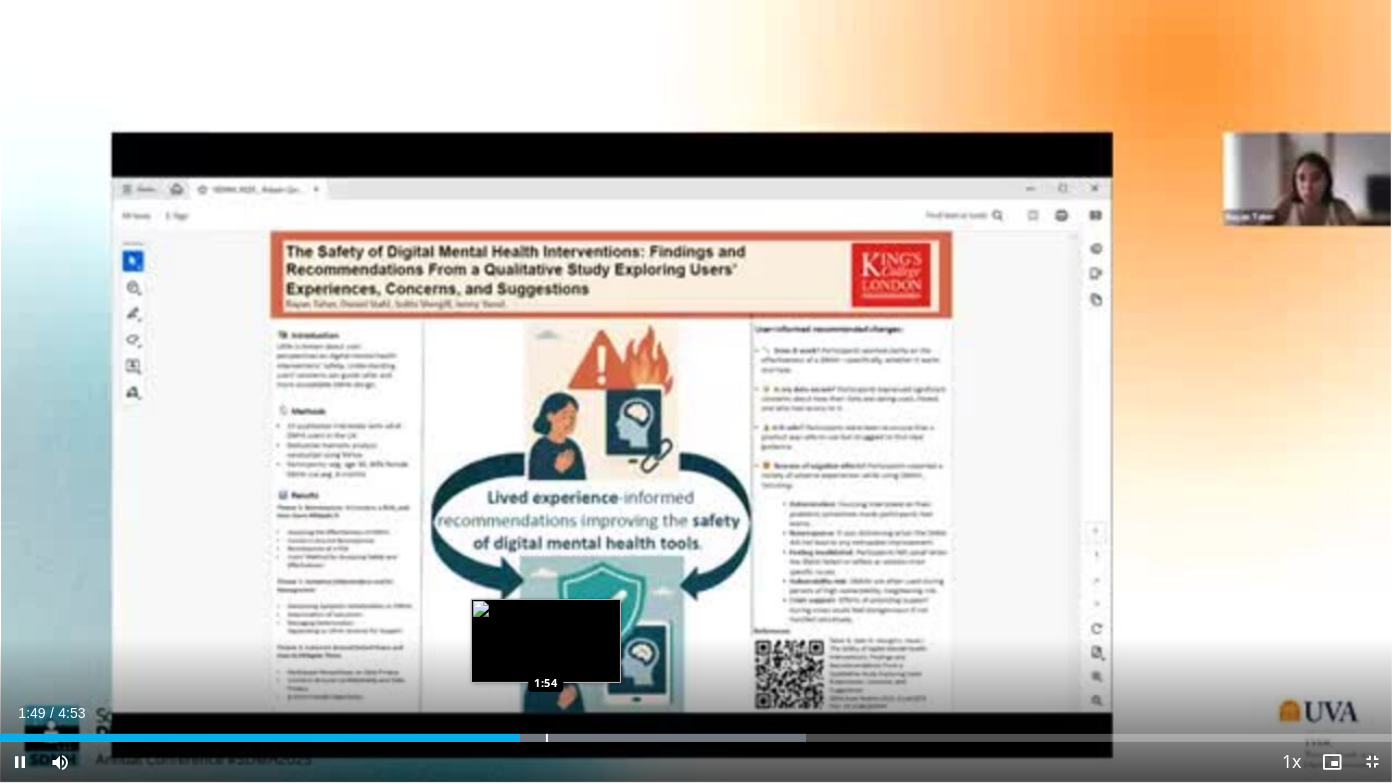 click at bounding box center (547, 738) 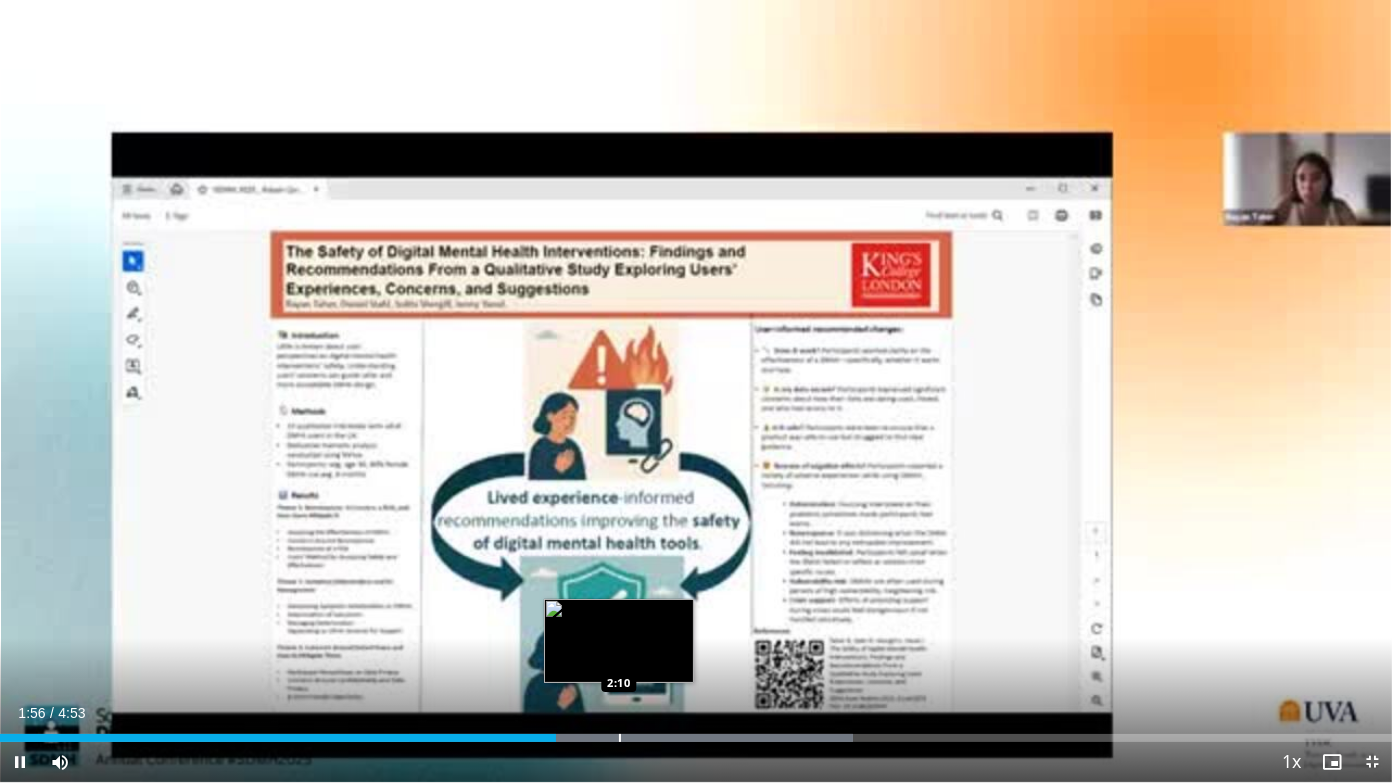 click on "**********" at bounding box center [696, 391] 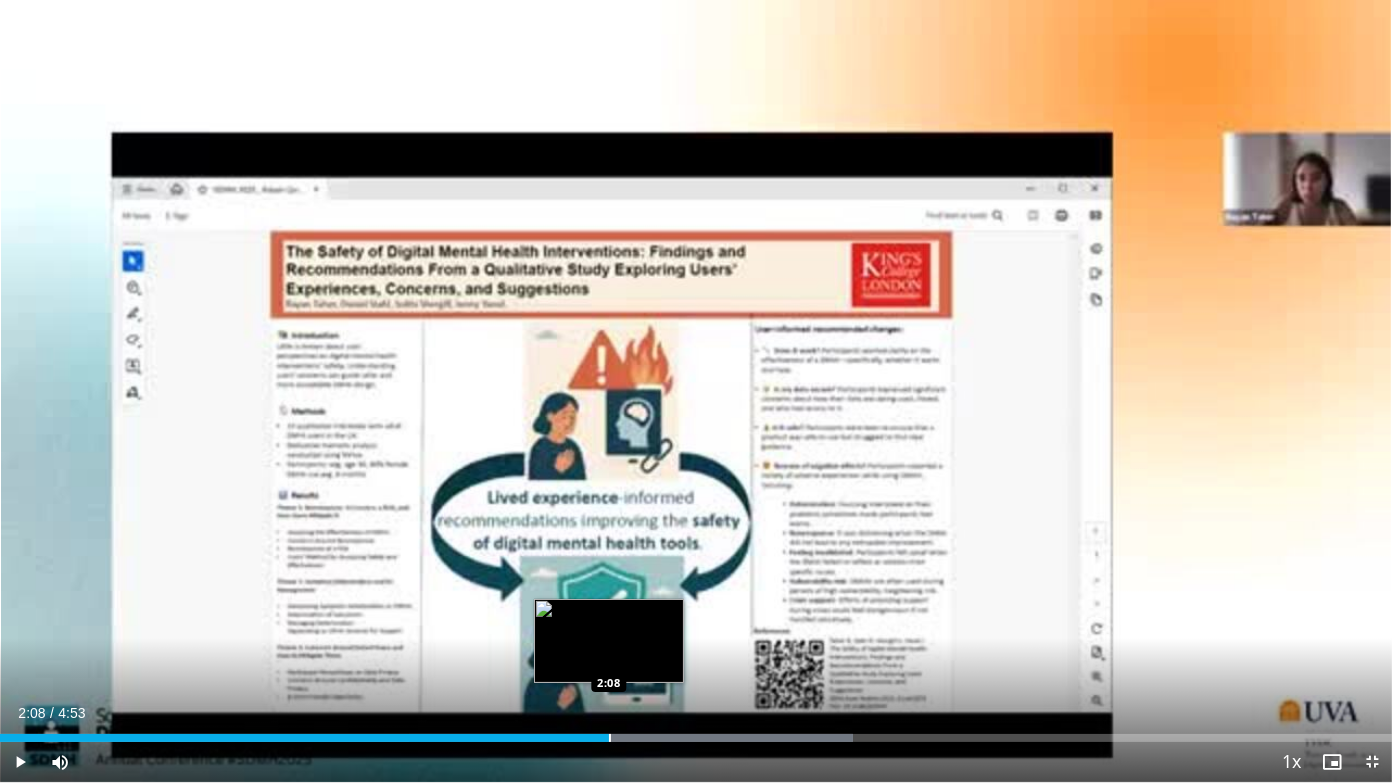 click at bounding box center (610, 738) 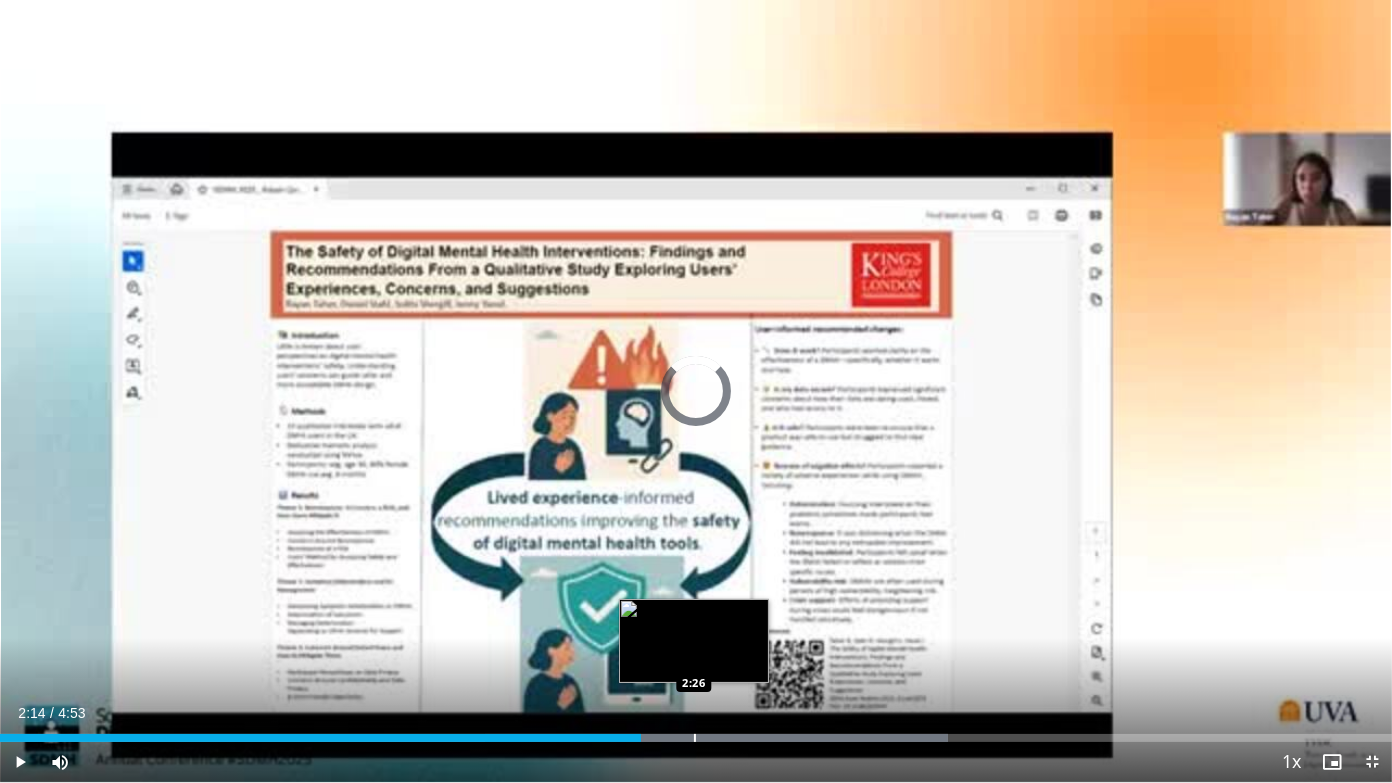 click at bounding box center [695, 738] 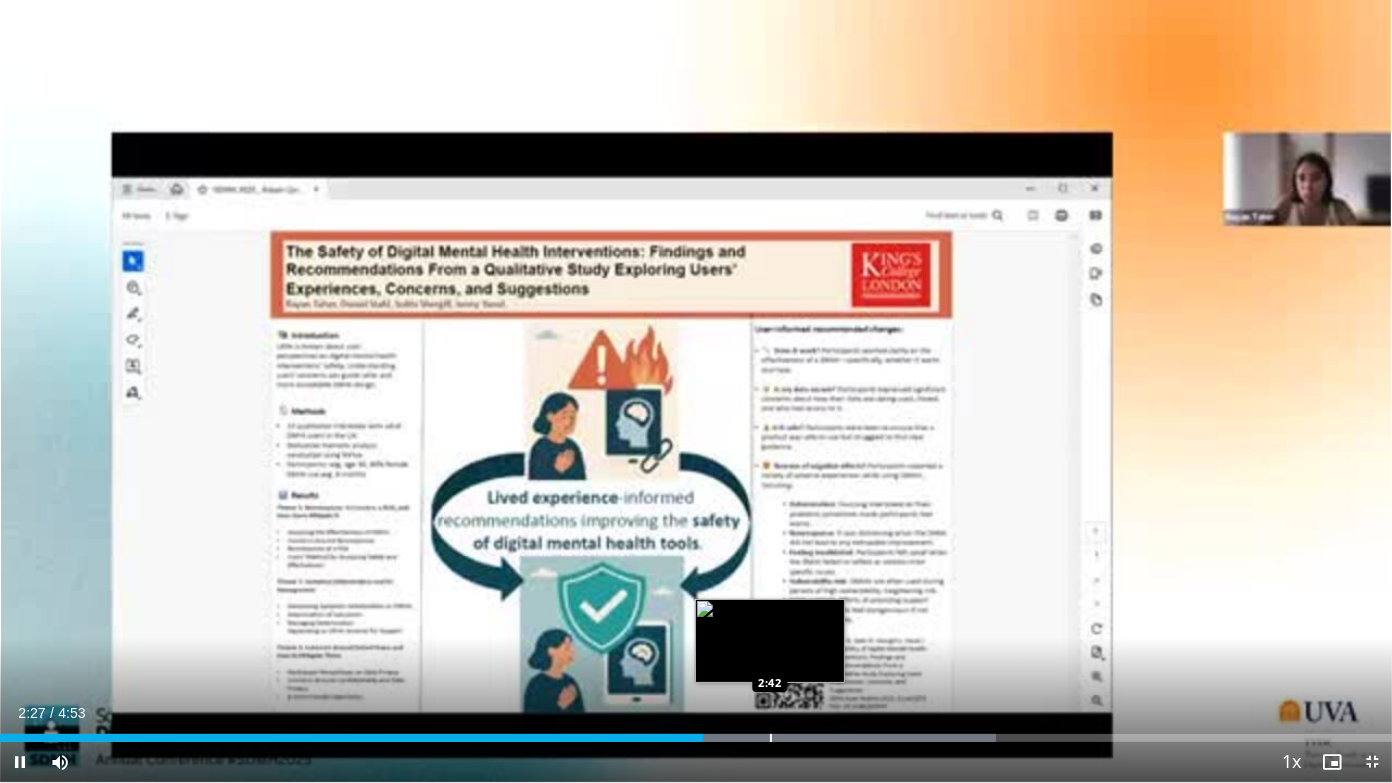 click on "**********" at bounding box center [696, 391] 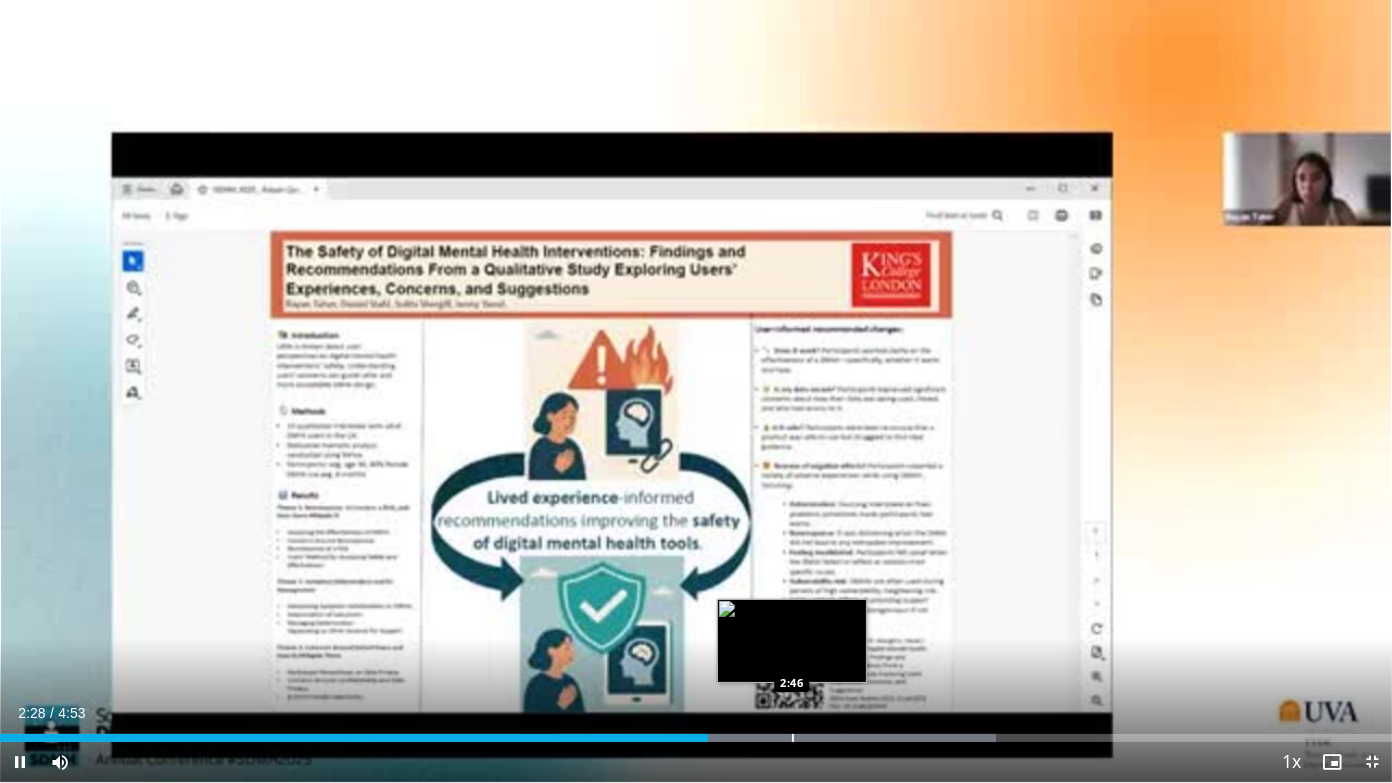 click at bounding box center (793, 738) 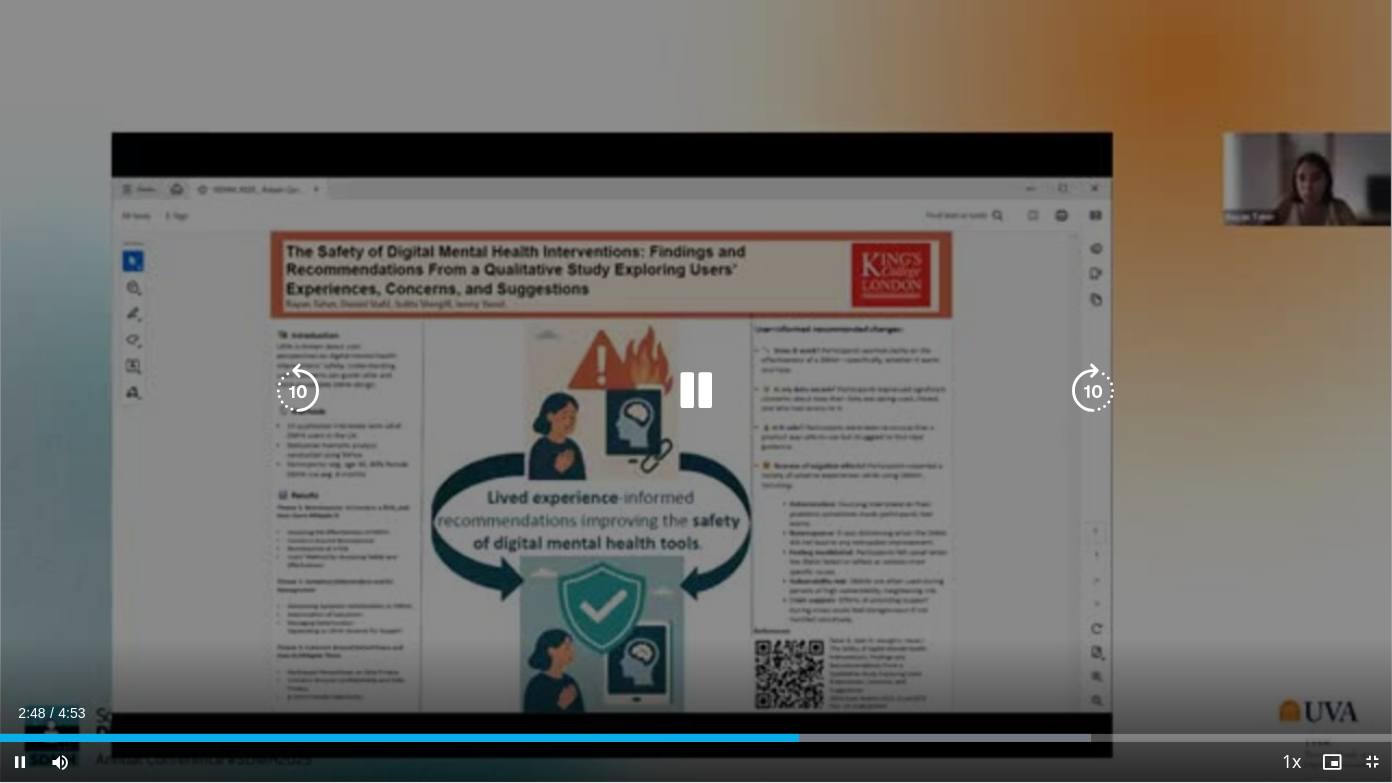 click at bounding box center [0, 0] 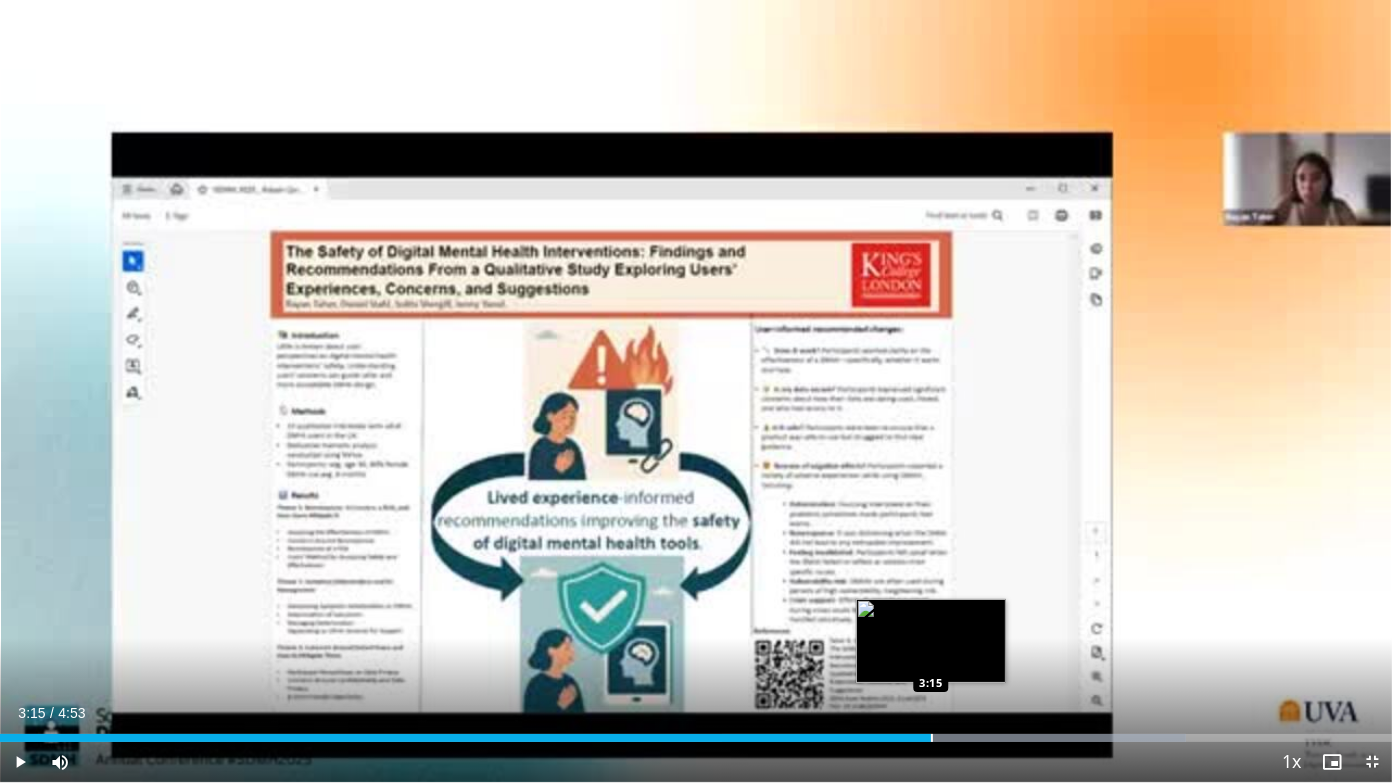 click at bounding box center [932, 738] 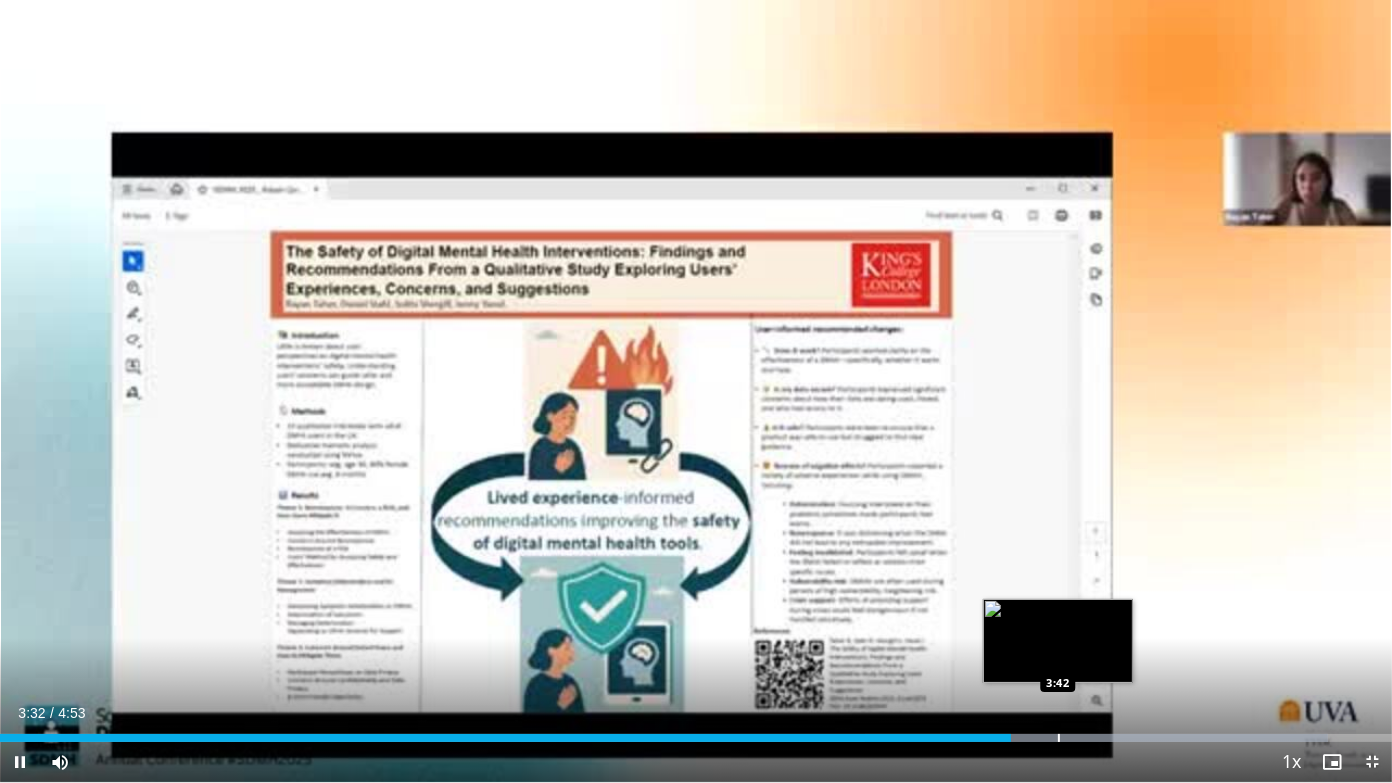 click on "**********" at bounding box center (696, 391) 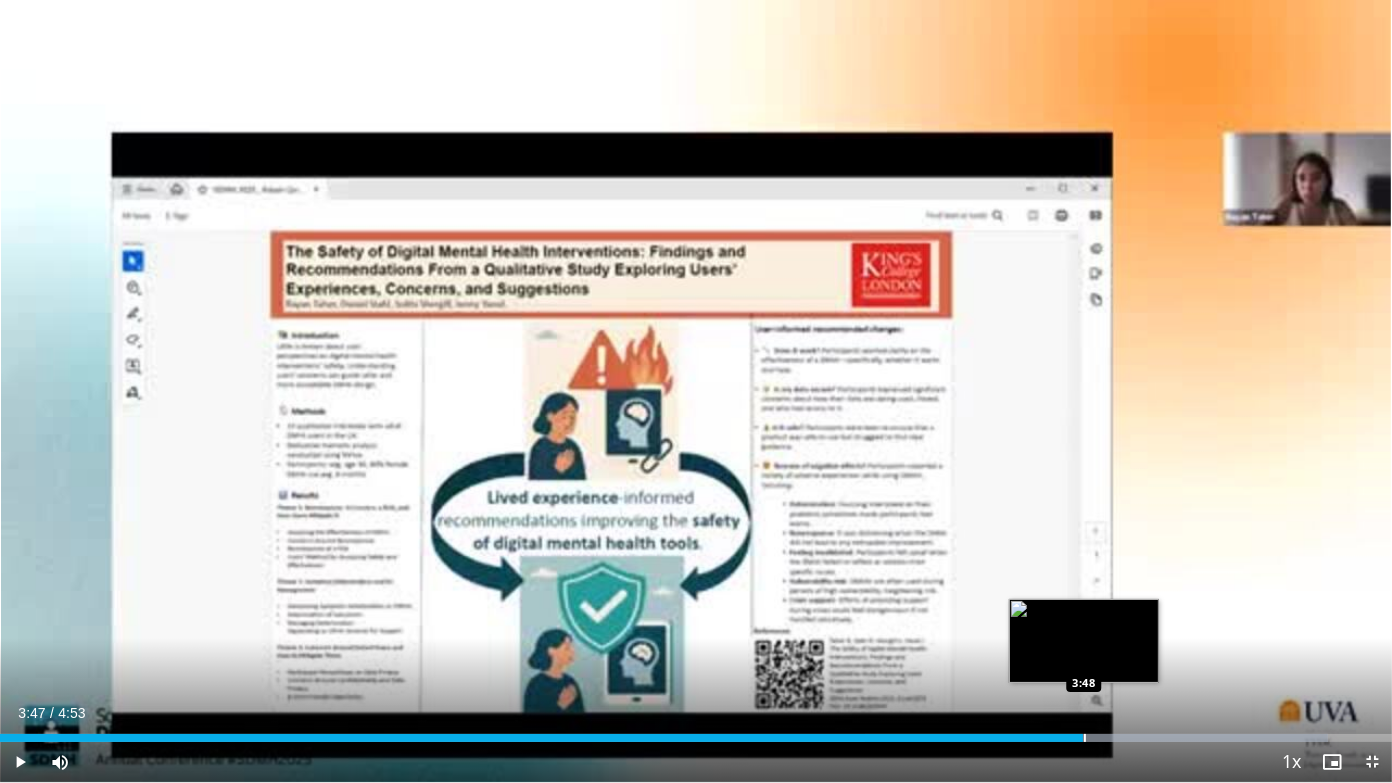 click at bounding box center (1085, 738) 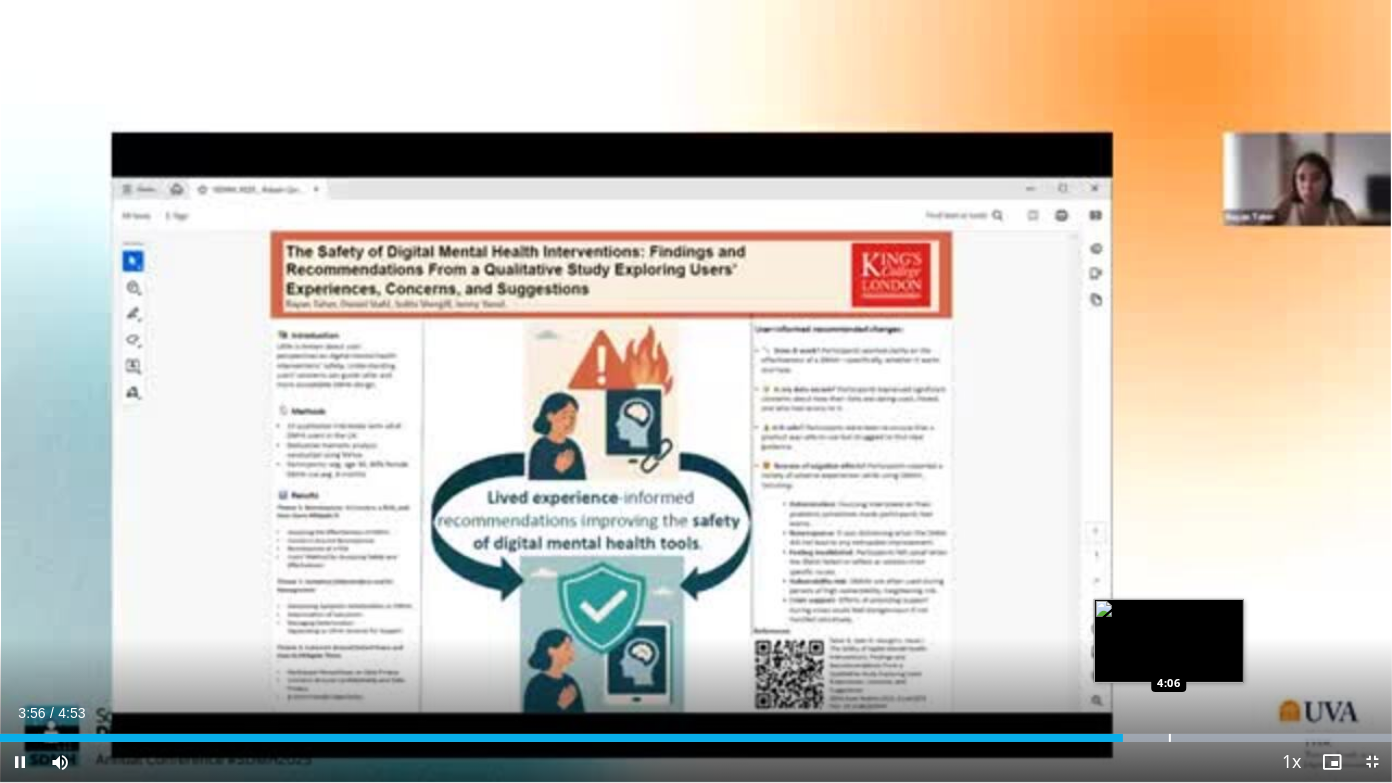 click at bounding box center (1170, 738) 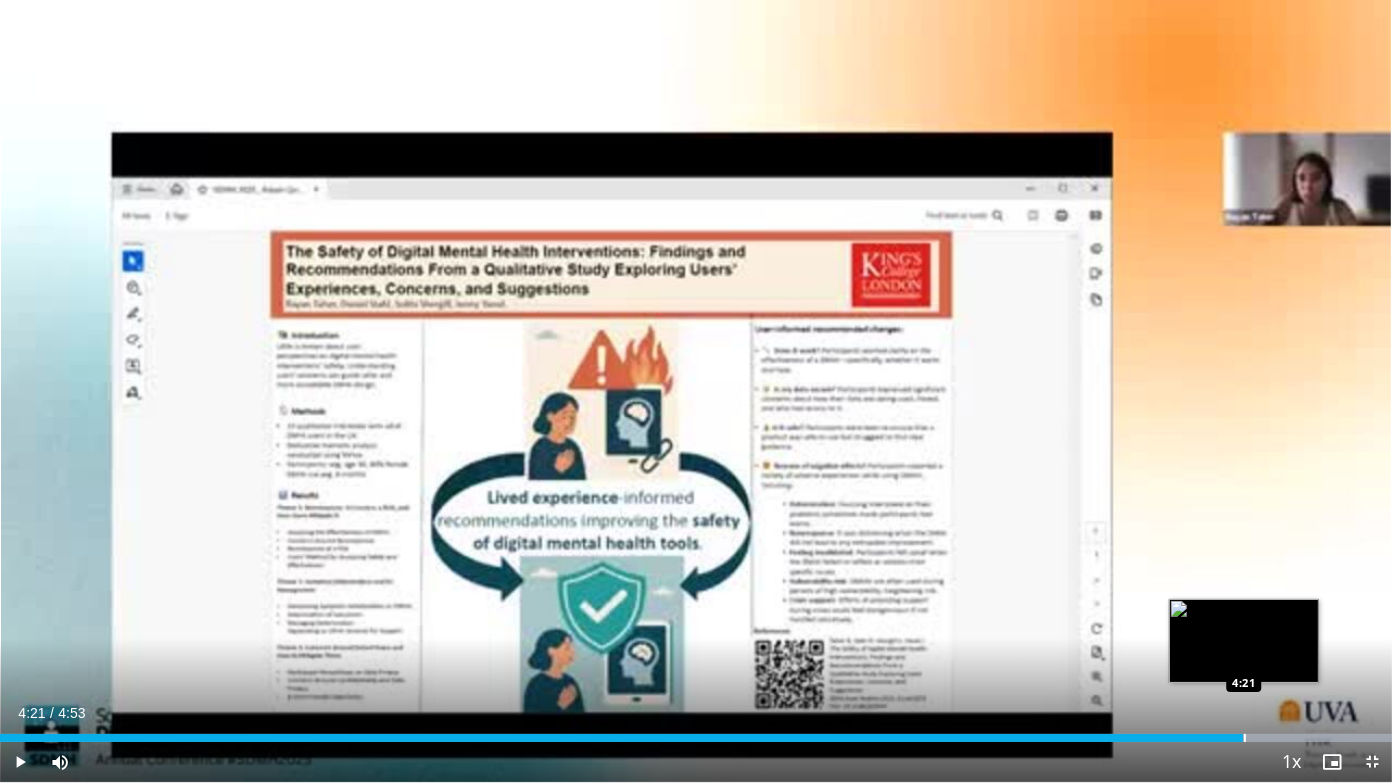 click on "Loaded :  100.00% 4:21 4:21" at bounding box center (696, 738) 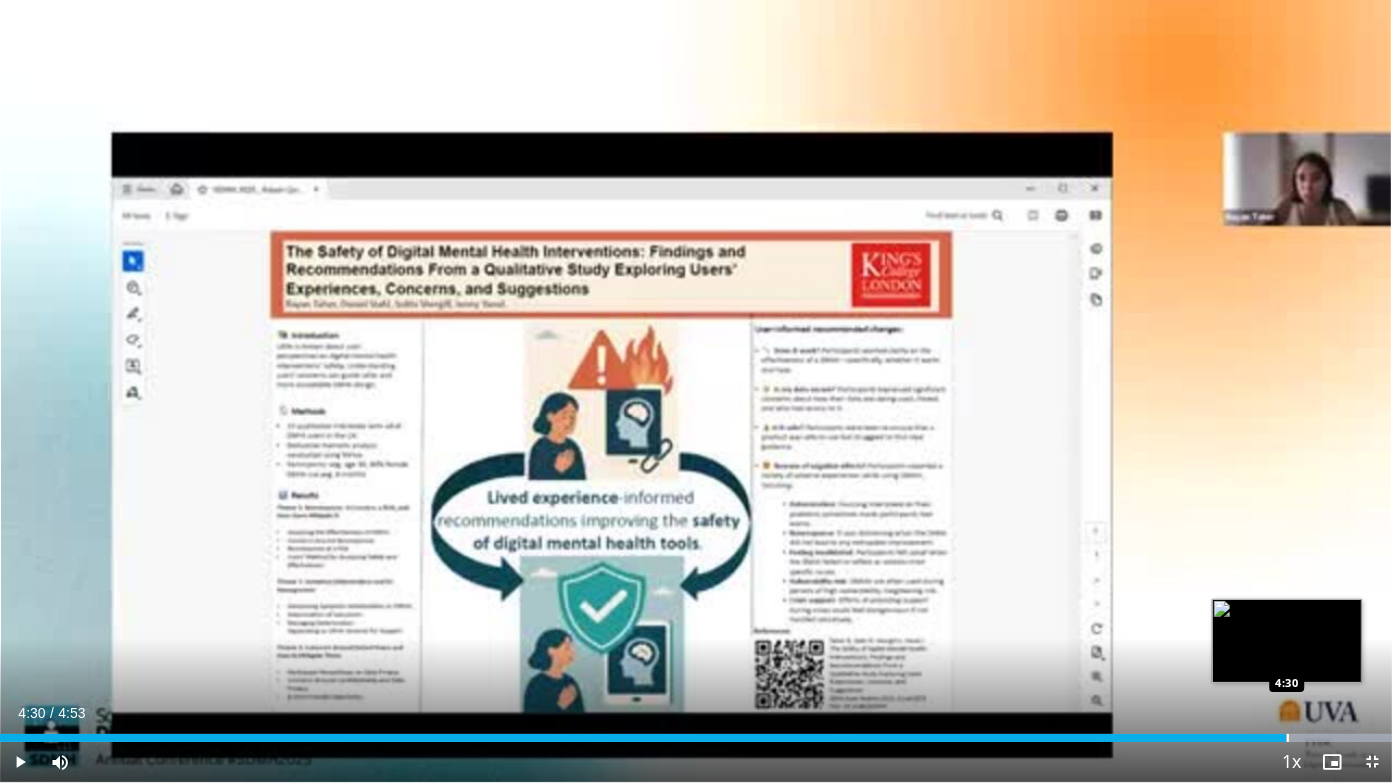 click at bounding box center [1288, 738] 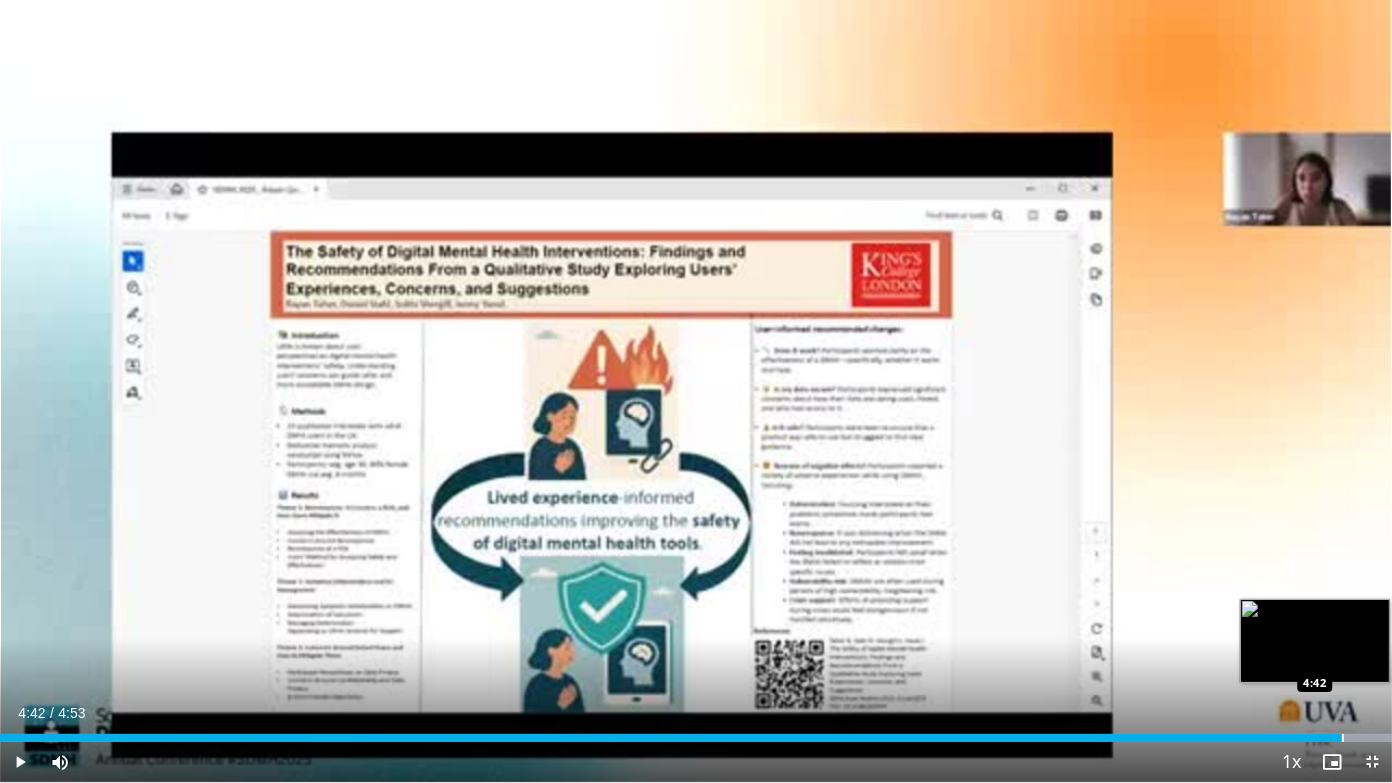 click at bounding box center [1343, 738] 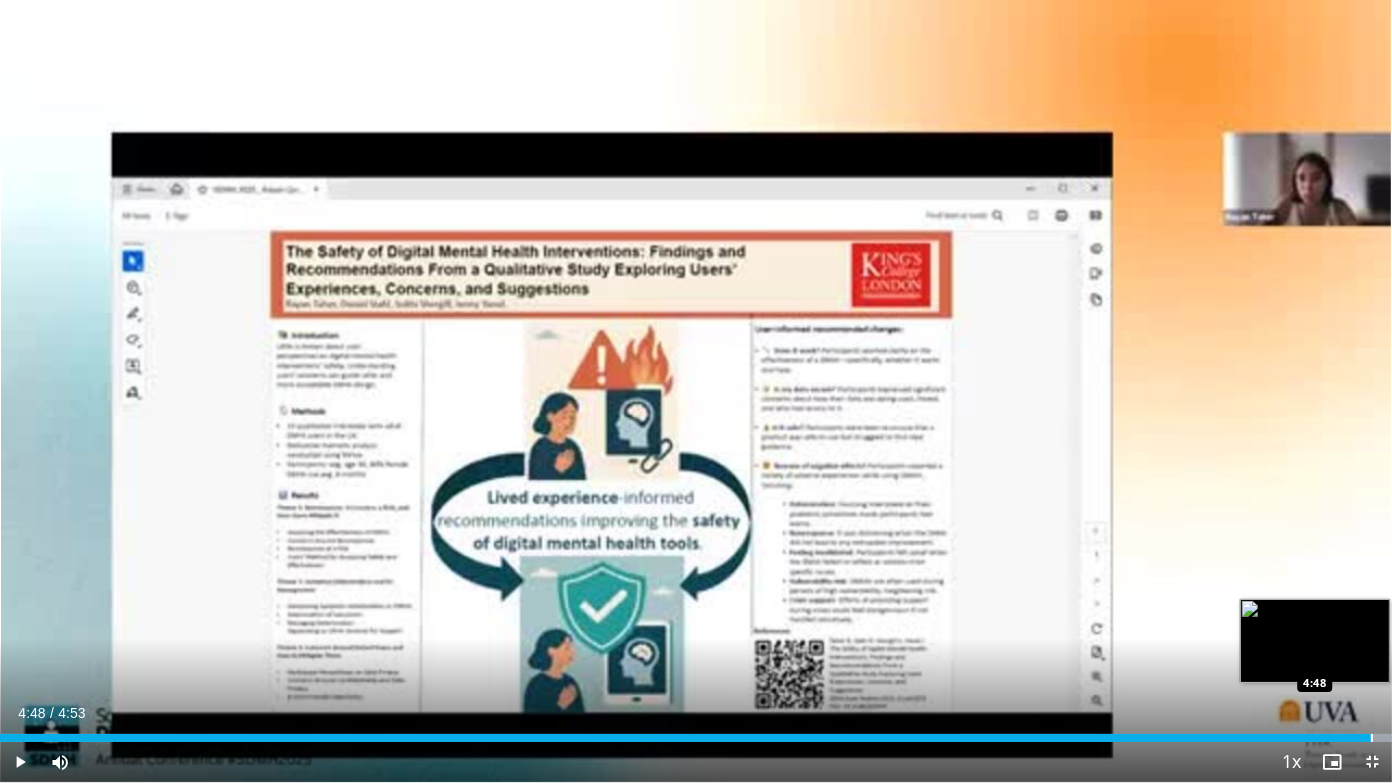 click at bounding box center (1372, 738) 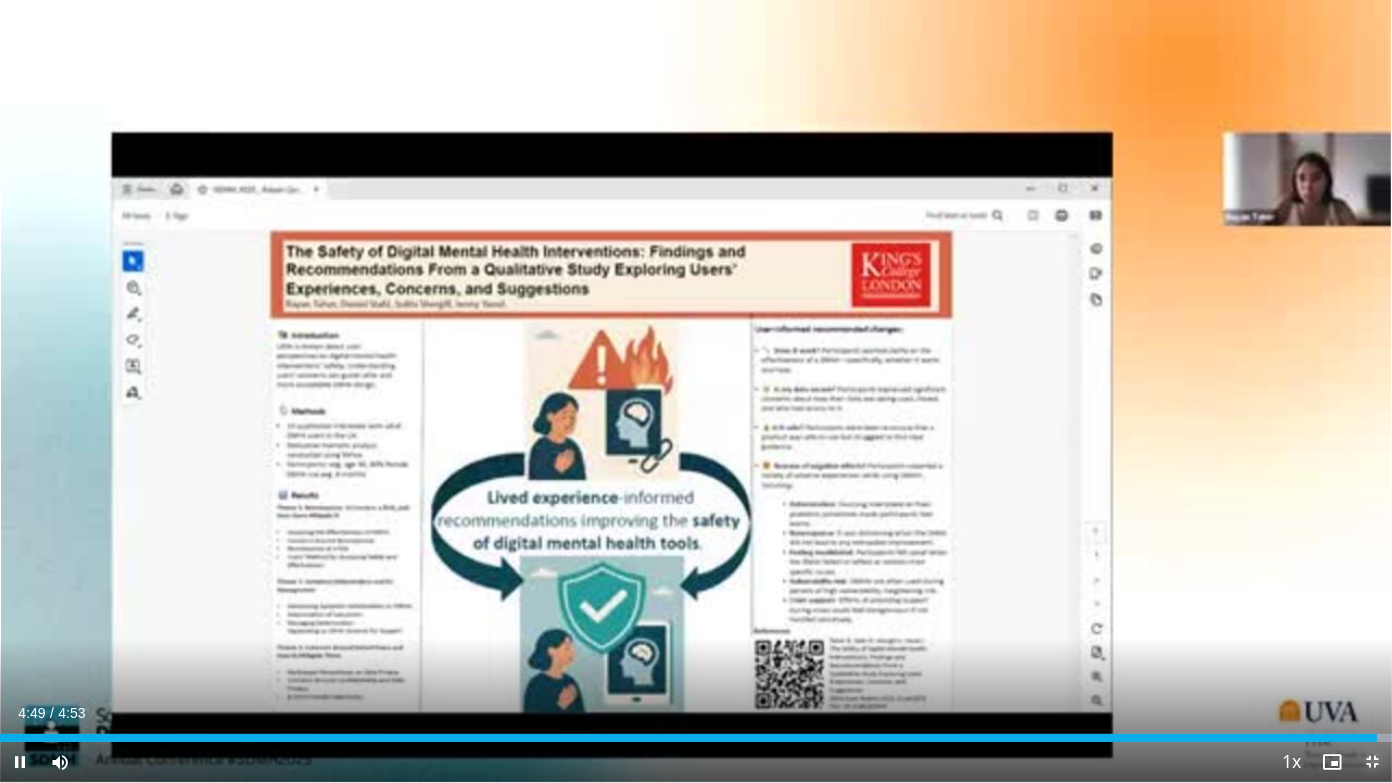 click at bounding box center [1372, 762] 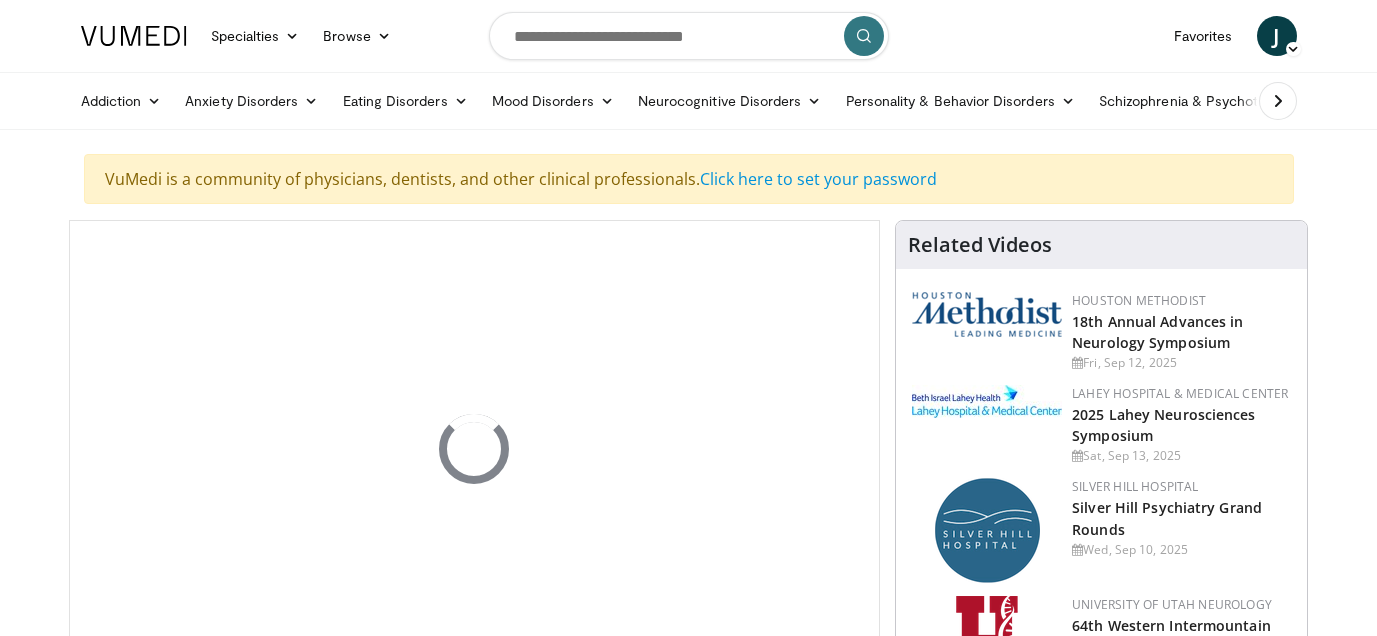 scroll, scrollTop: 0, scrollLeft: 0, axis: both 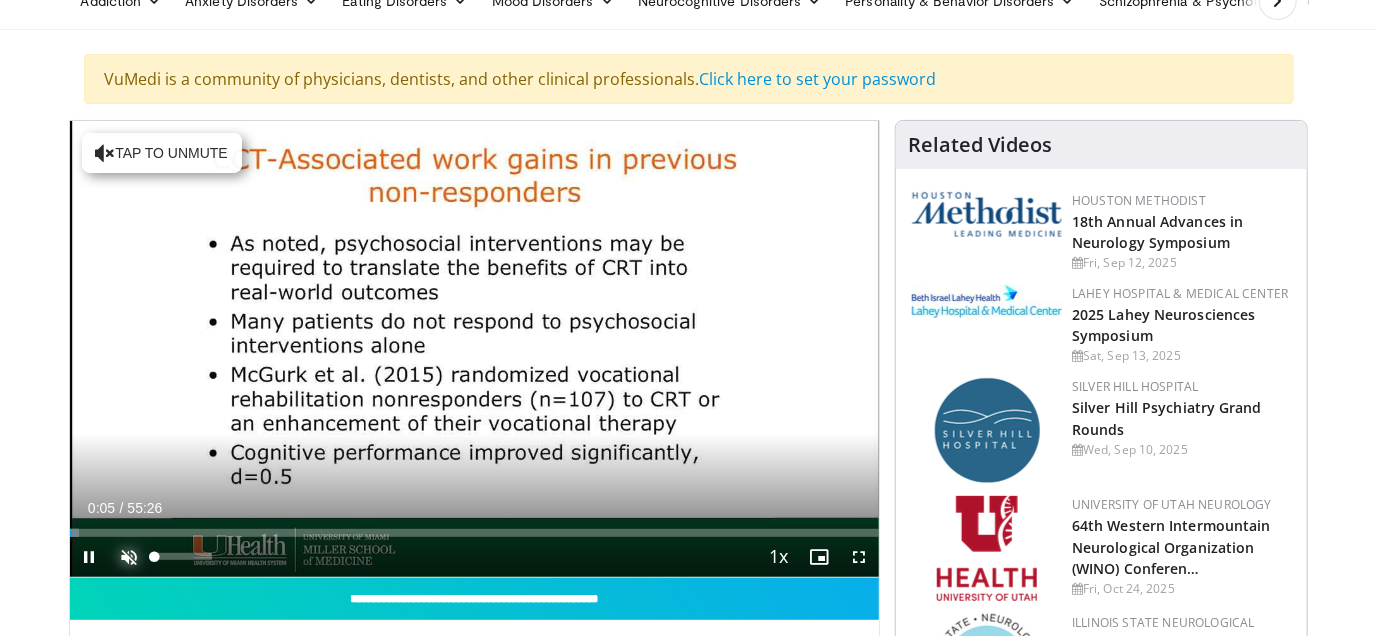 click at bounding box center [130, 557] 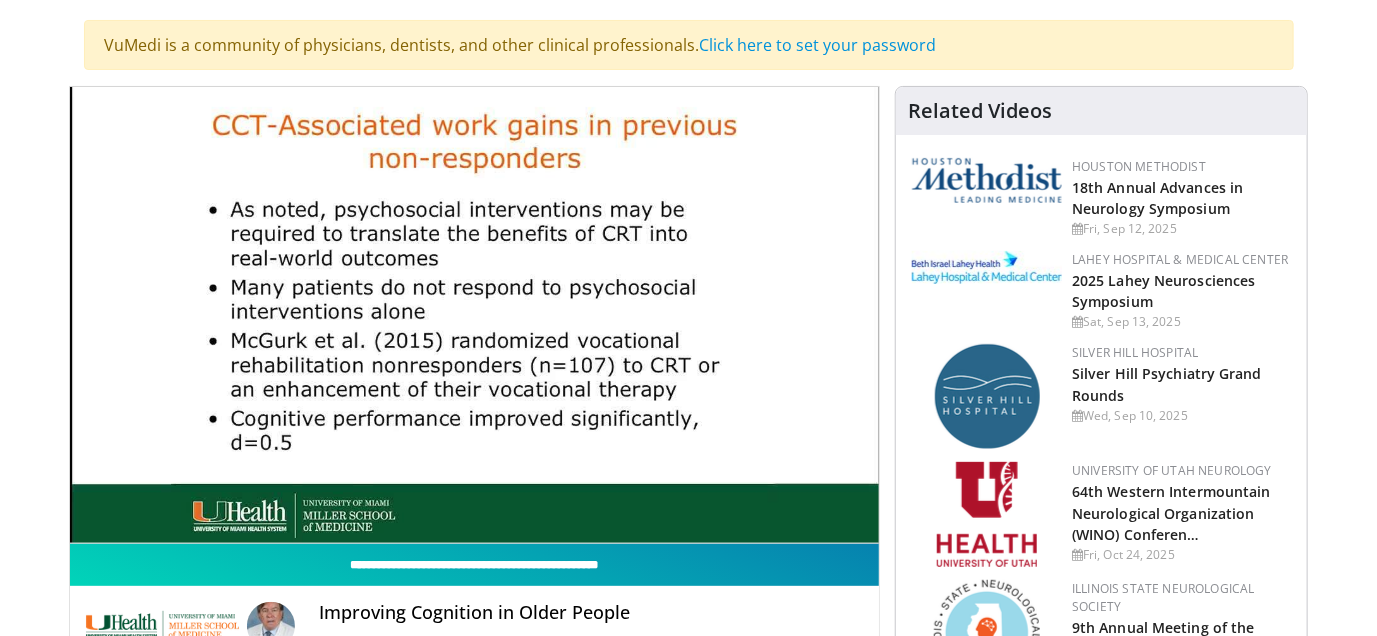 scroll, scrollTop: 100, scrollLeft: 0, axis: vertical 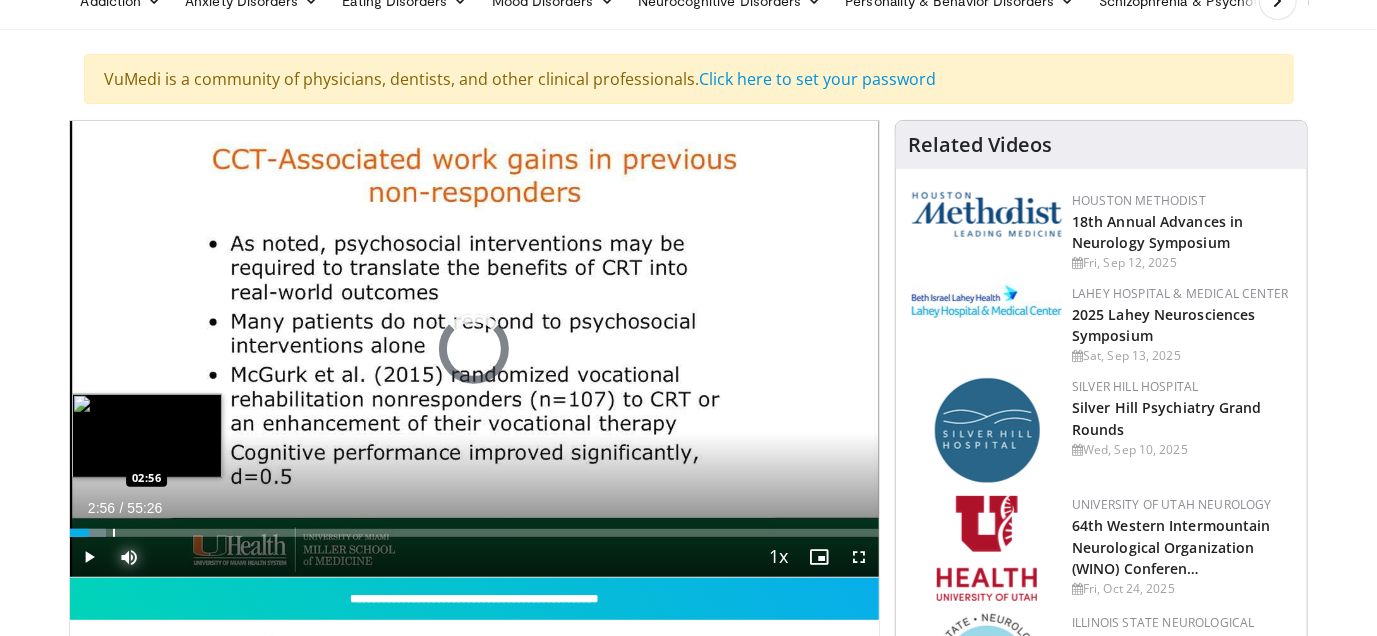 click at bounding box center (114, 533) 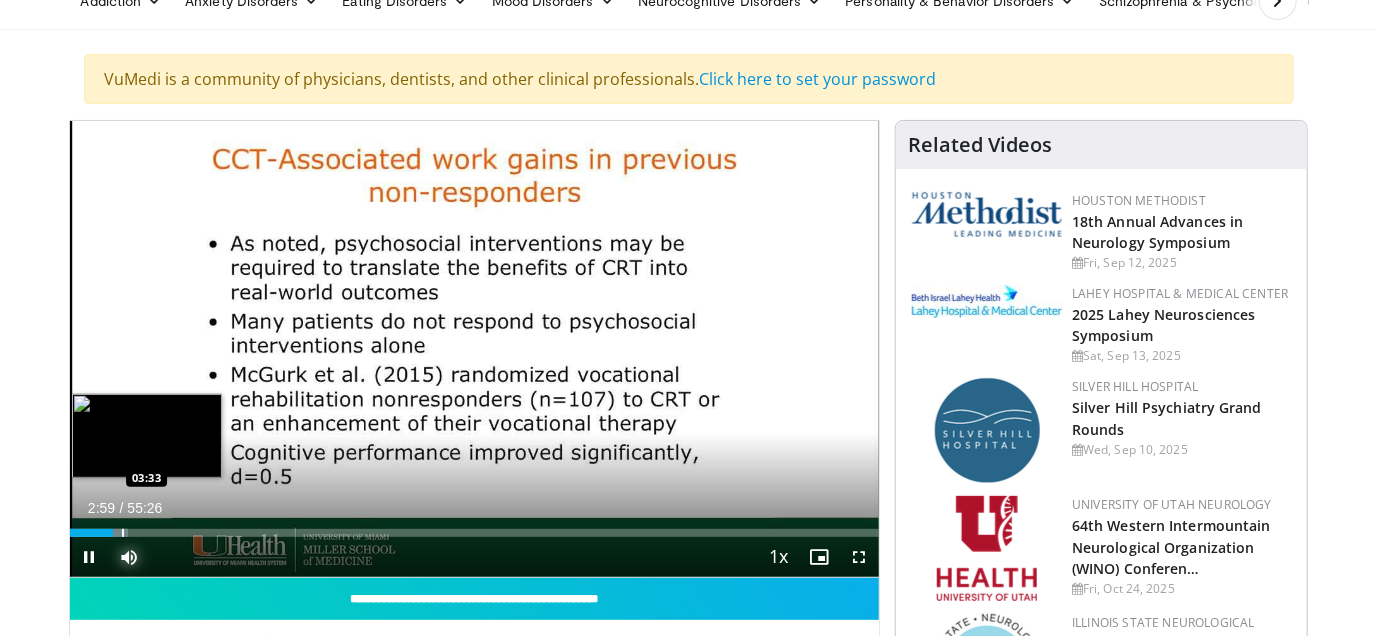 click at bounding box center [123, 533] 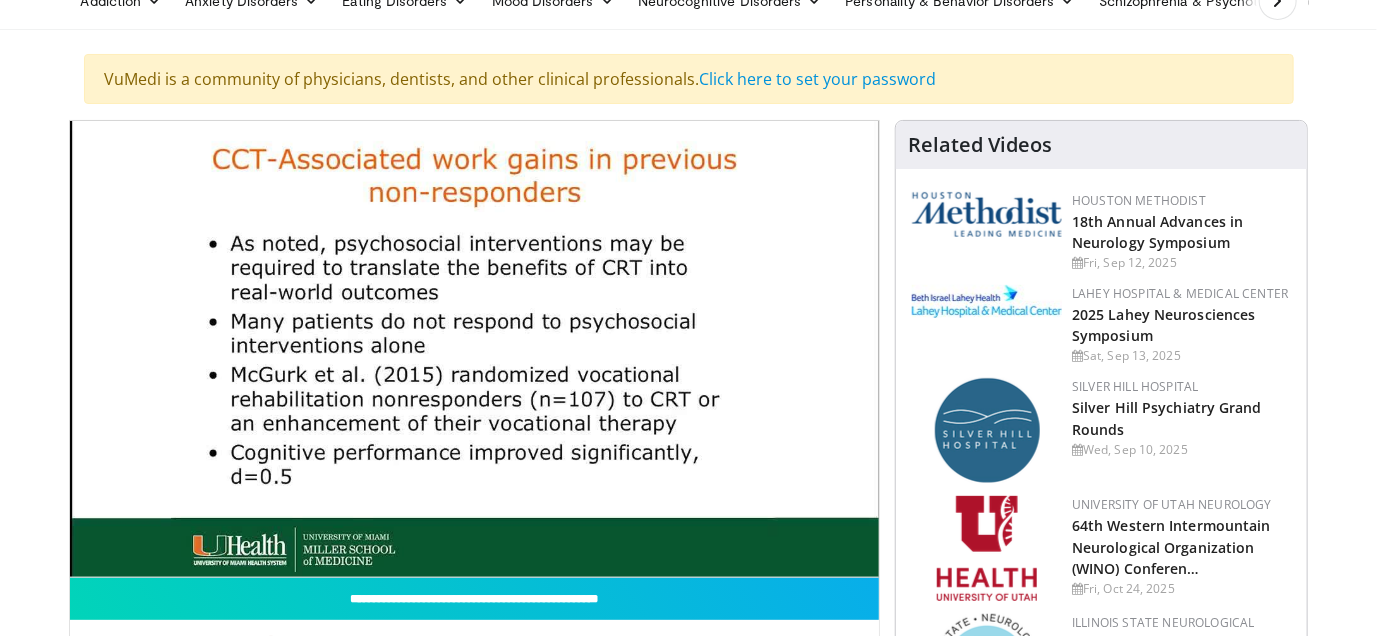 click on "**********" at bounding box center (475, 349) 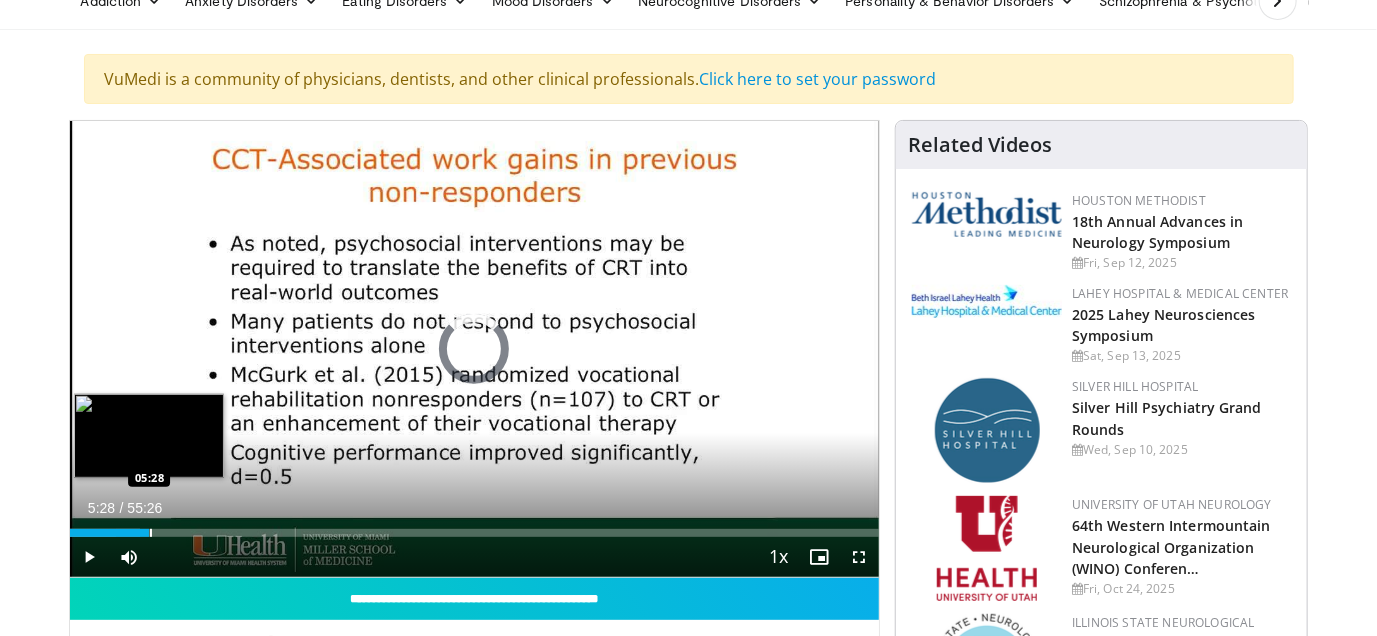 click at bounding box center (151, 533) 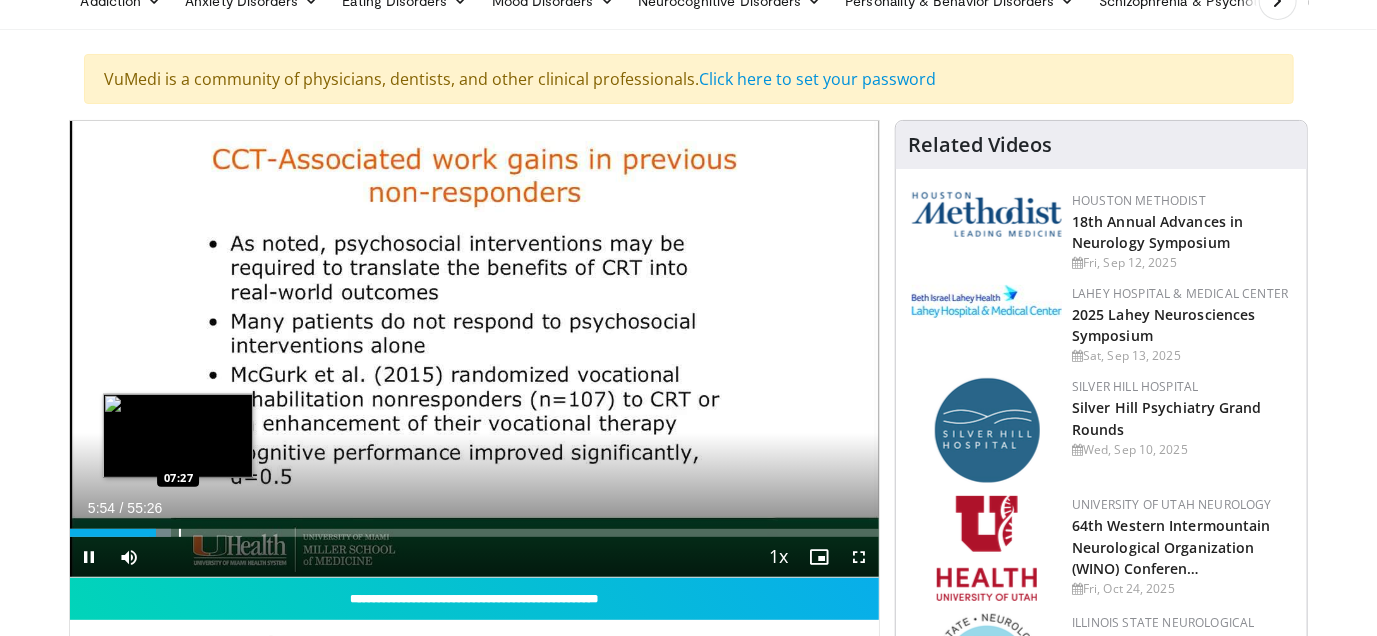 click at bounding box center (180, 533) 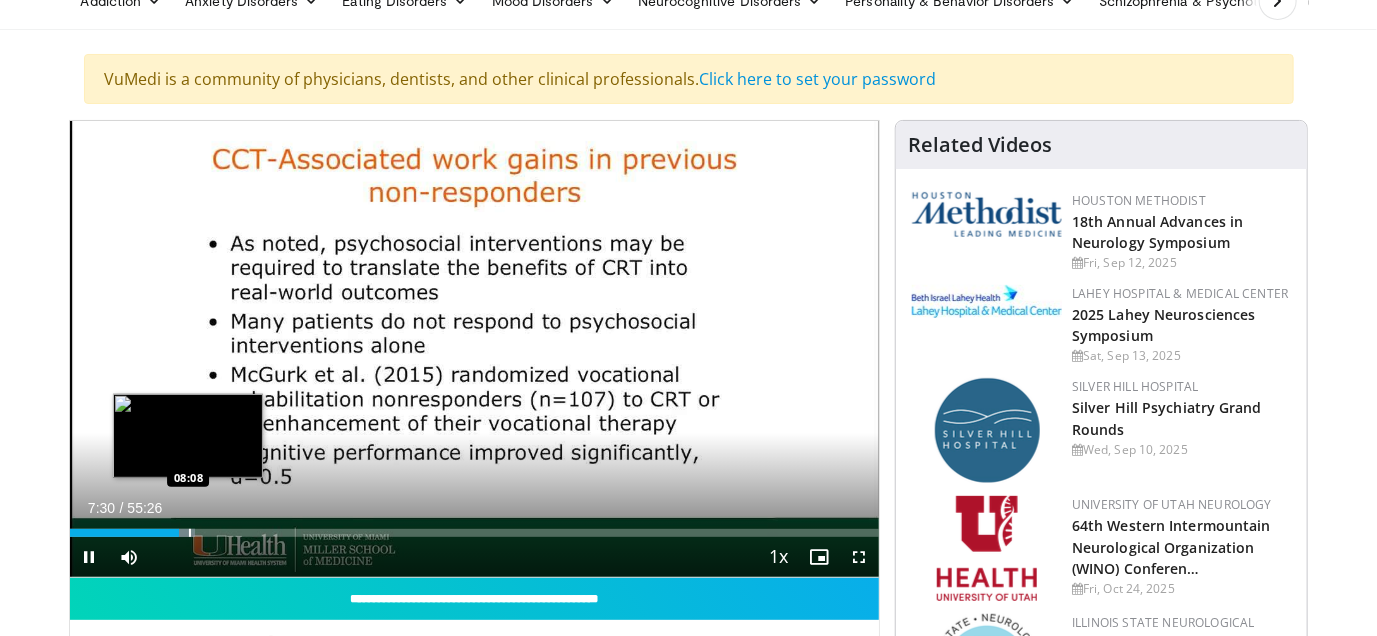 click at bounding box center (190, 533) 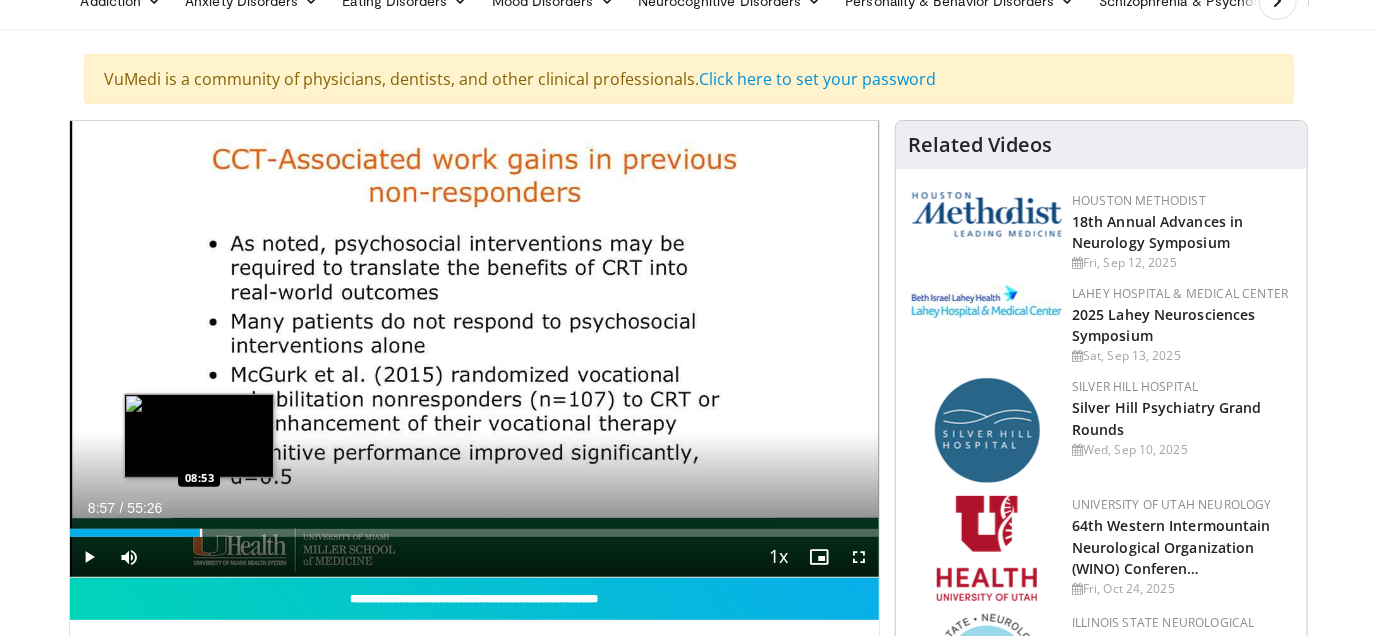 click at bounding box center (201, 533) 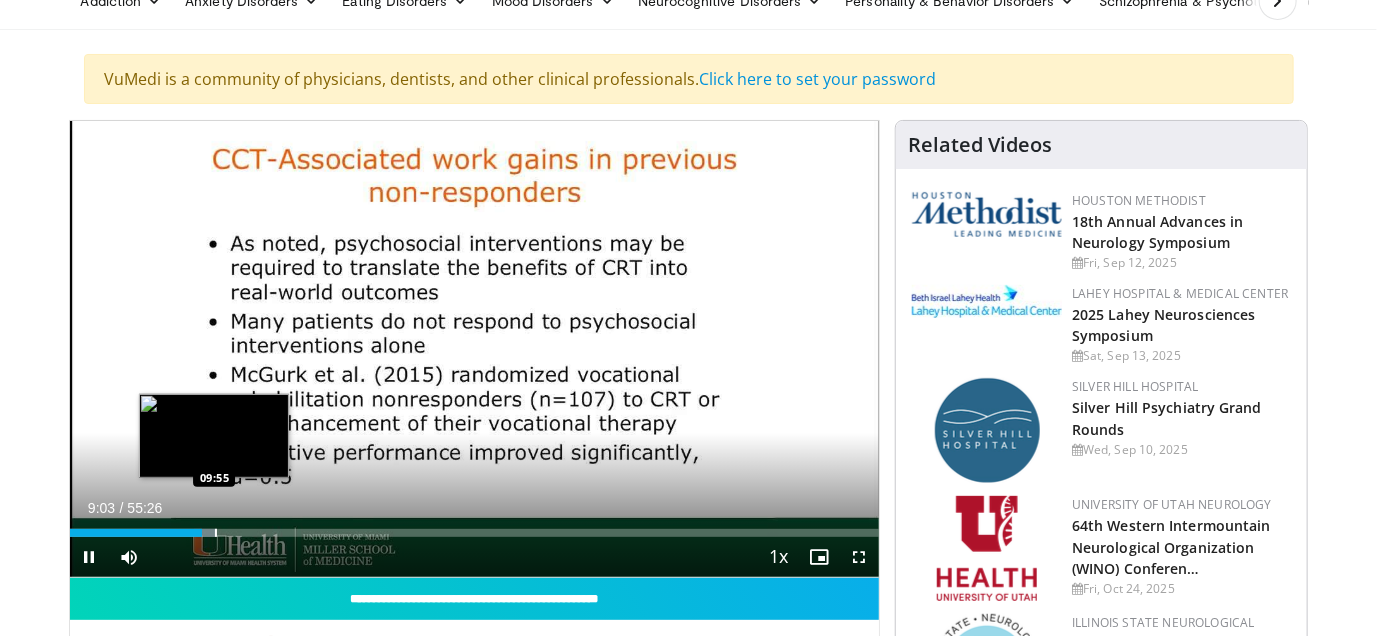 click at bounding box center [216, 533] 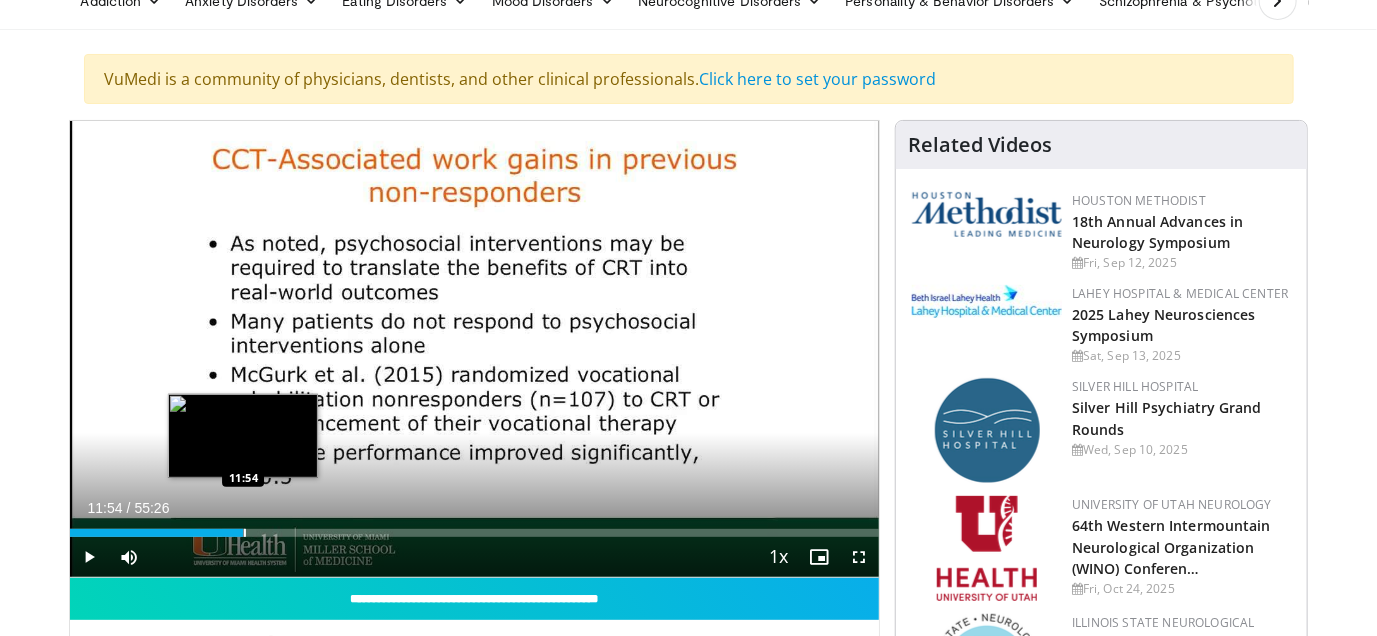 click at bounding box center [245, 533] 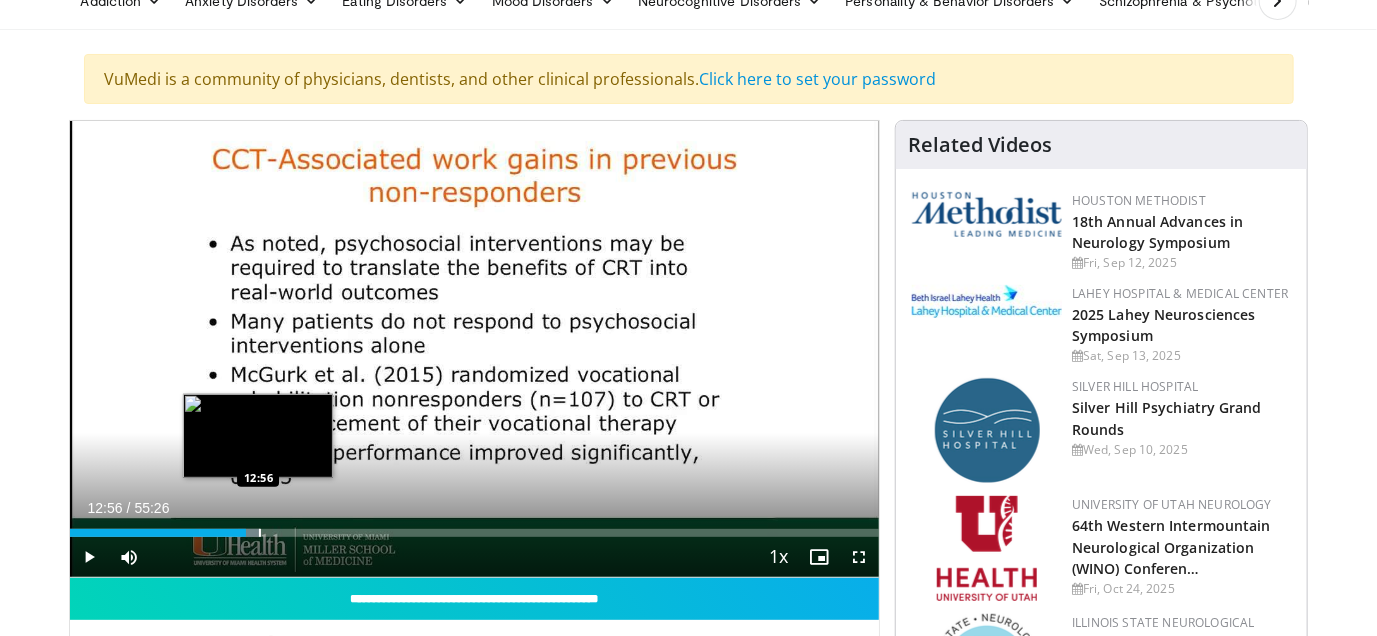 click at bounding box center (260, 533) 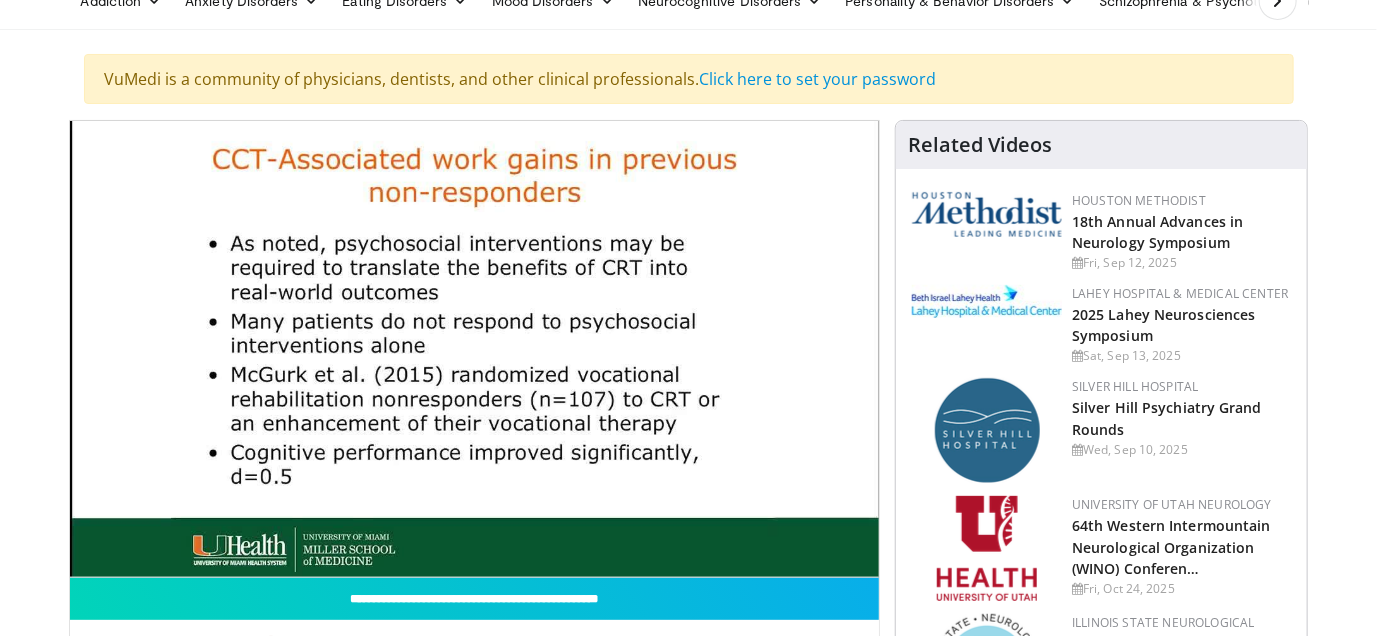 click on "**********" at bounding box center (475, 349) 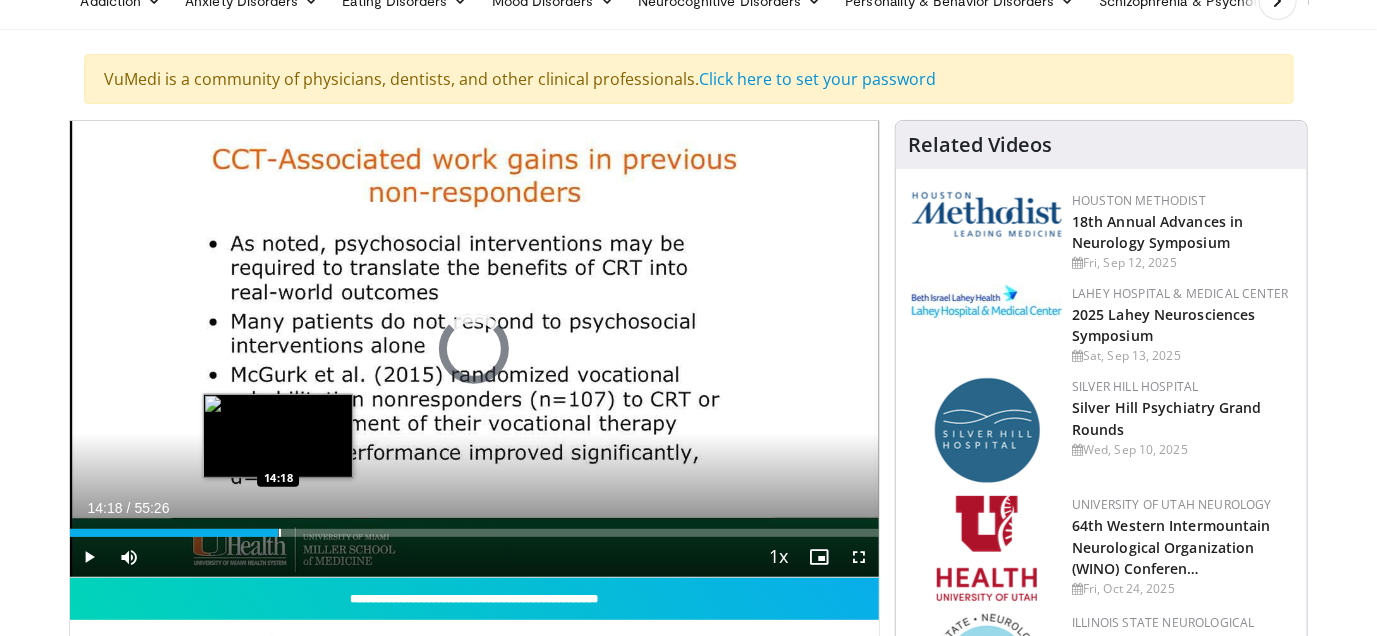 click at bounding box center (280, 533) 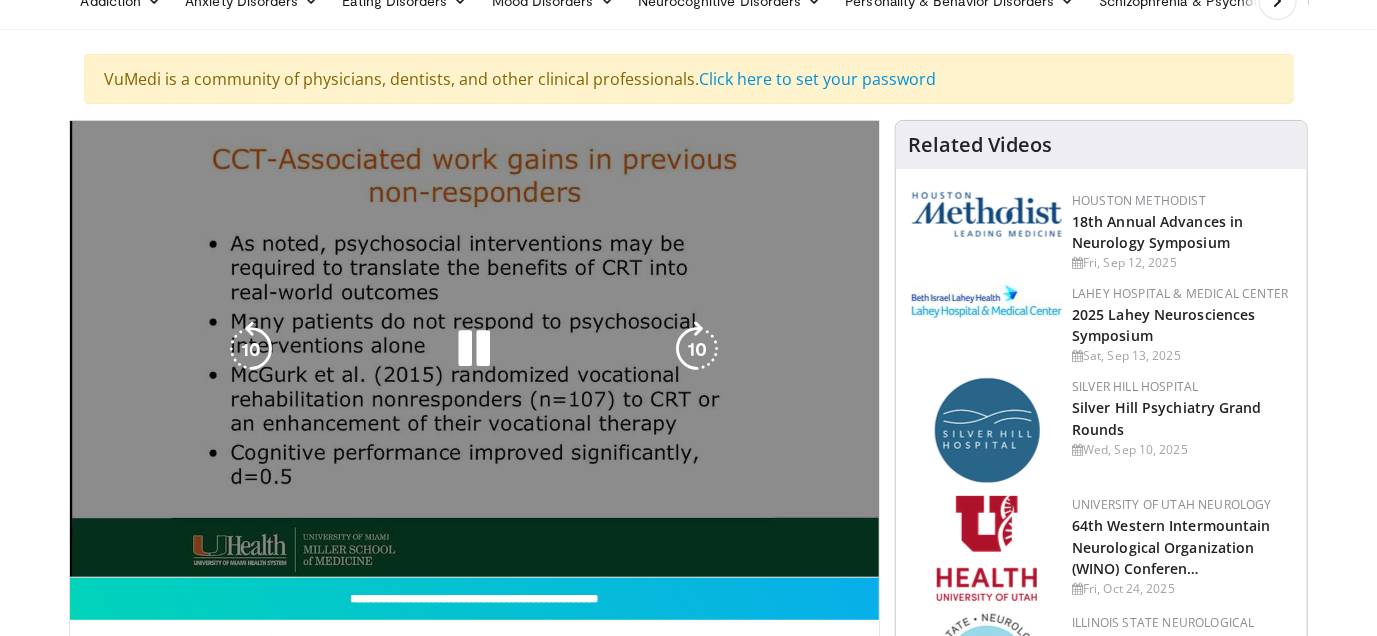 click on "**********" at bounding box center (475, 349) 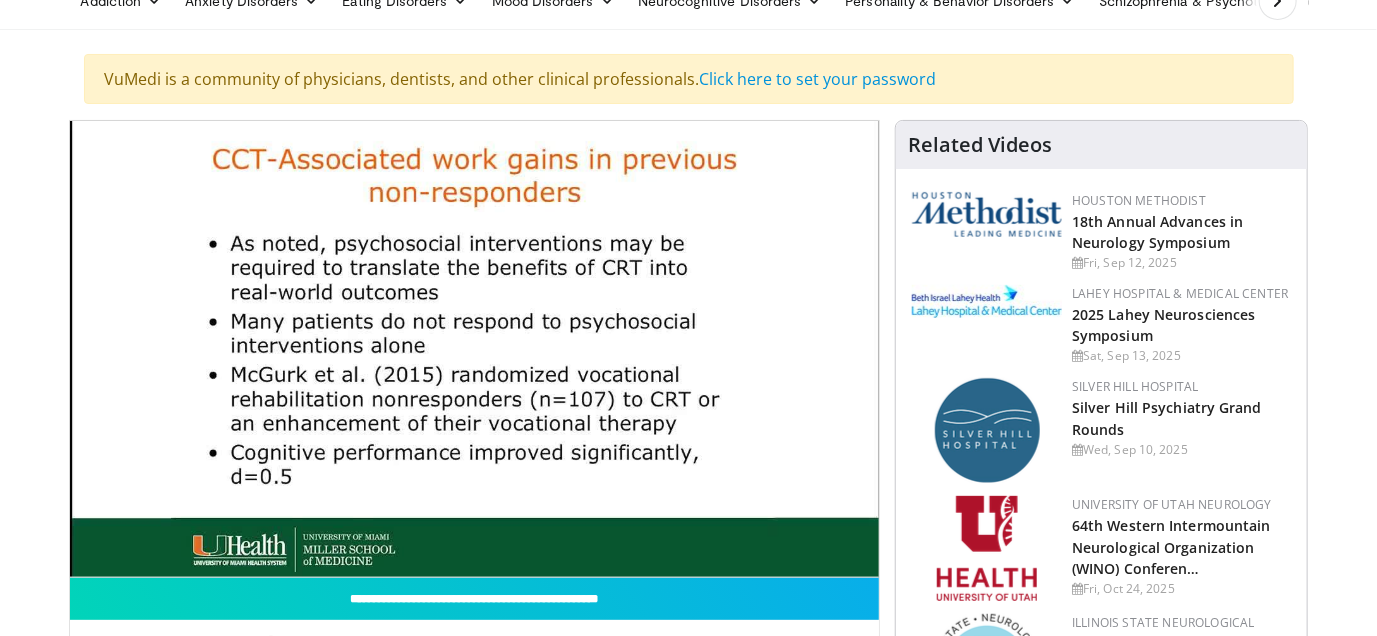 click on "**********" at bounding box center [475, 349] 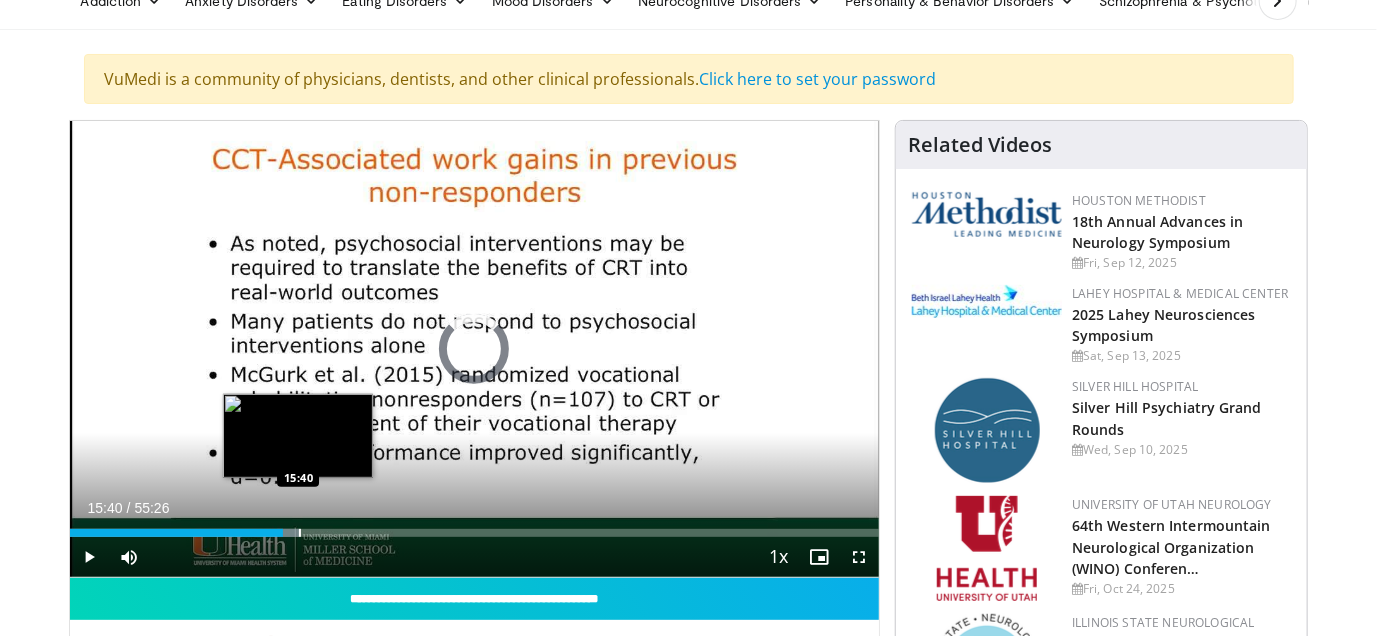 click at bounding box center (300, 533) 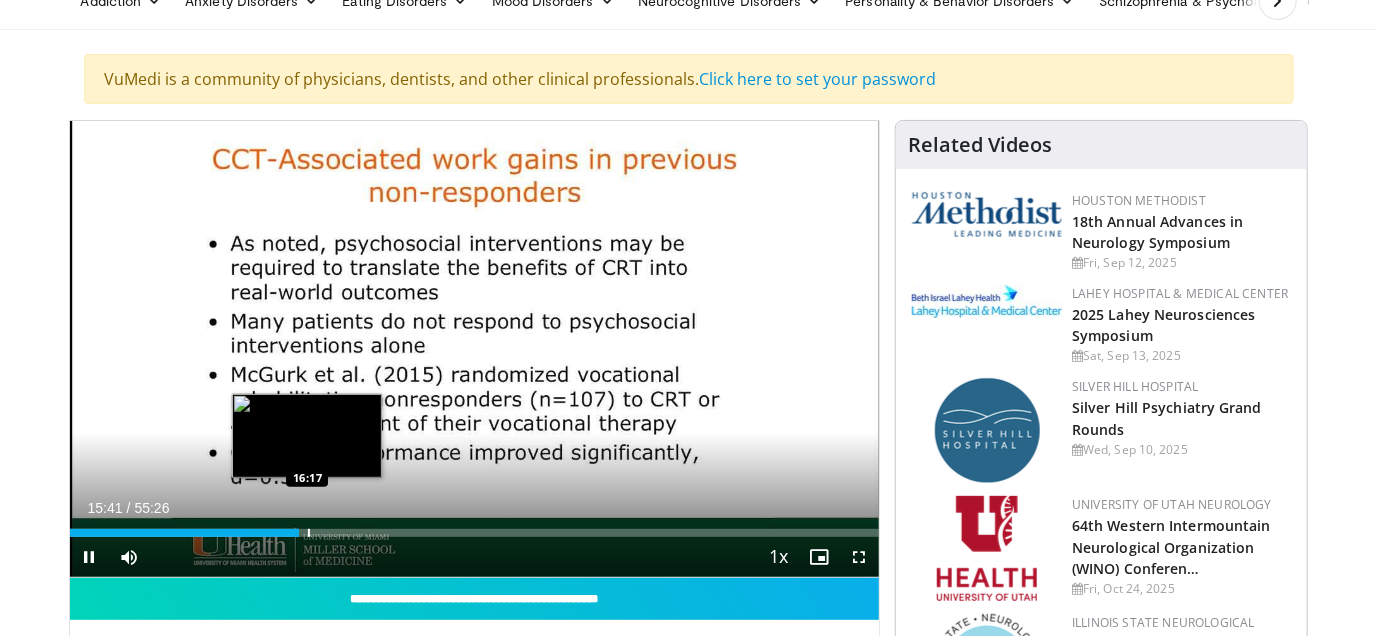 click at bounding box center (309, 533) 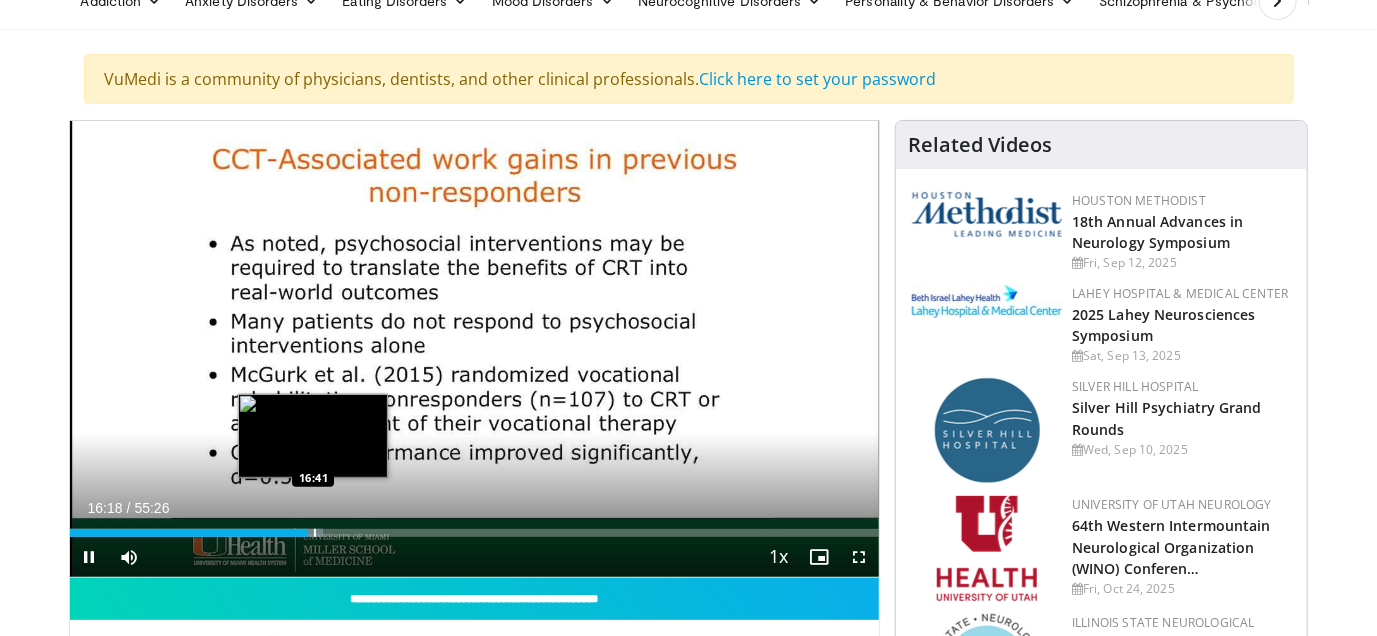 click at bounding box center [315, 533] 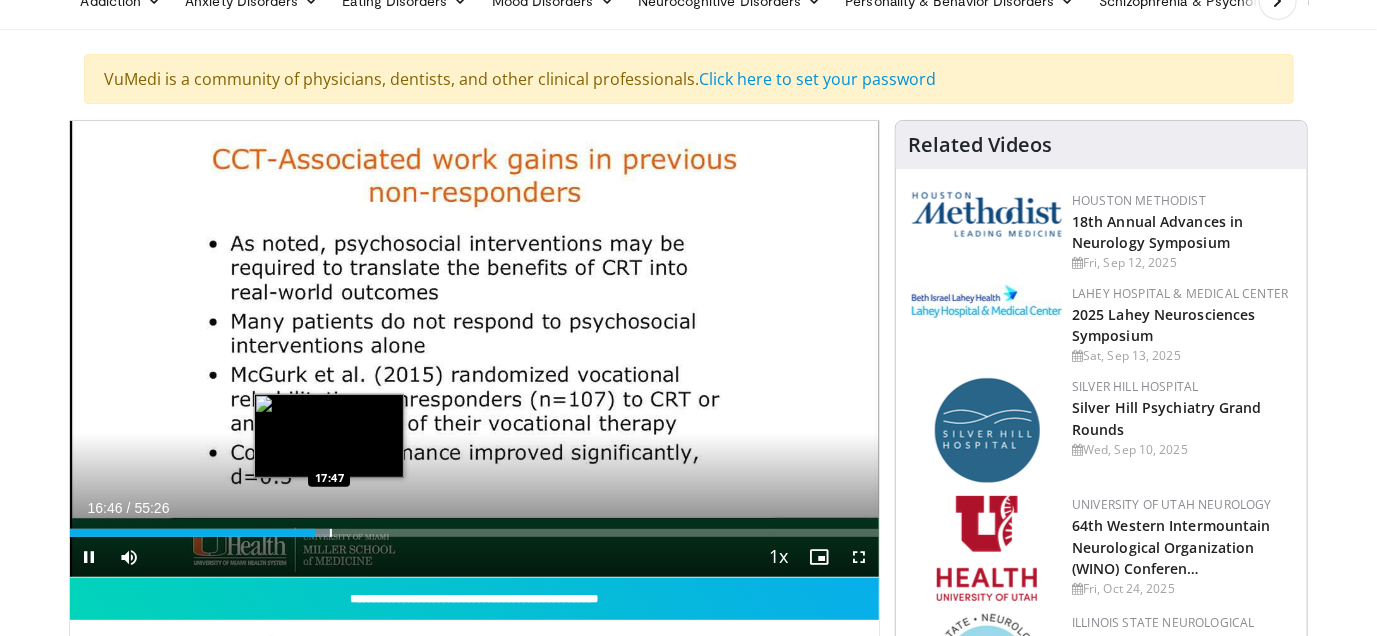 click at bounding box center (331, 533) 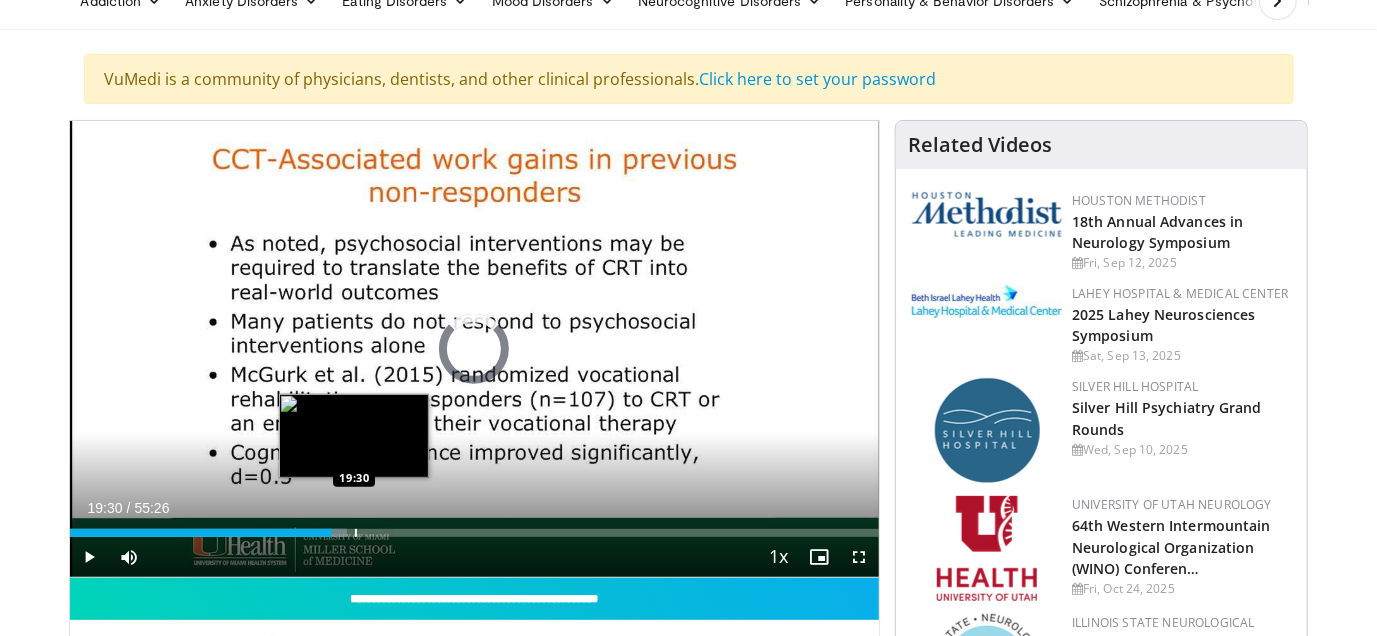 click at bounding box center (356, 533) 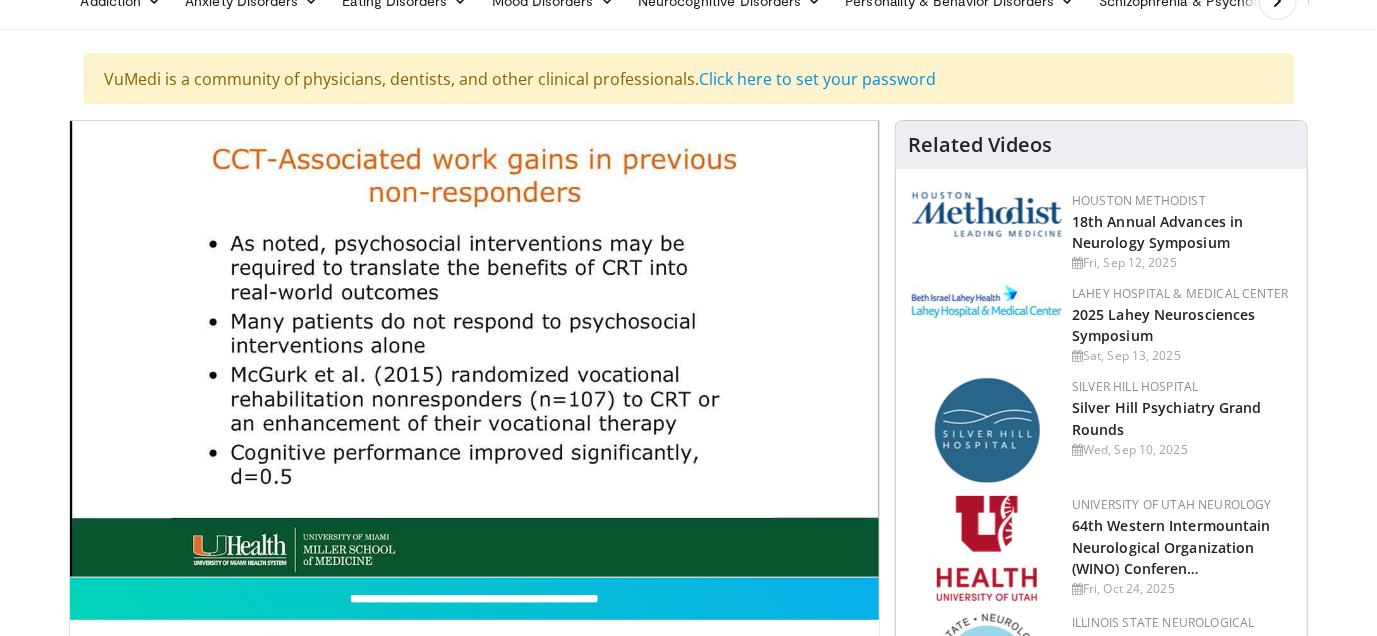 click on "**********" at bounding box center (475, 349) 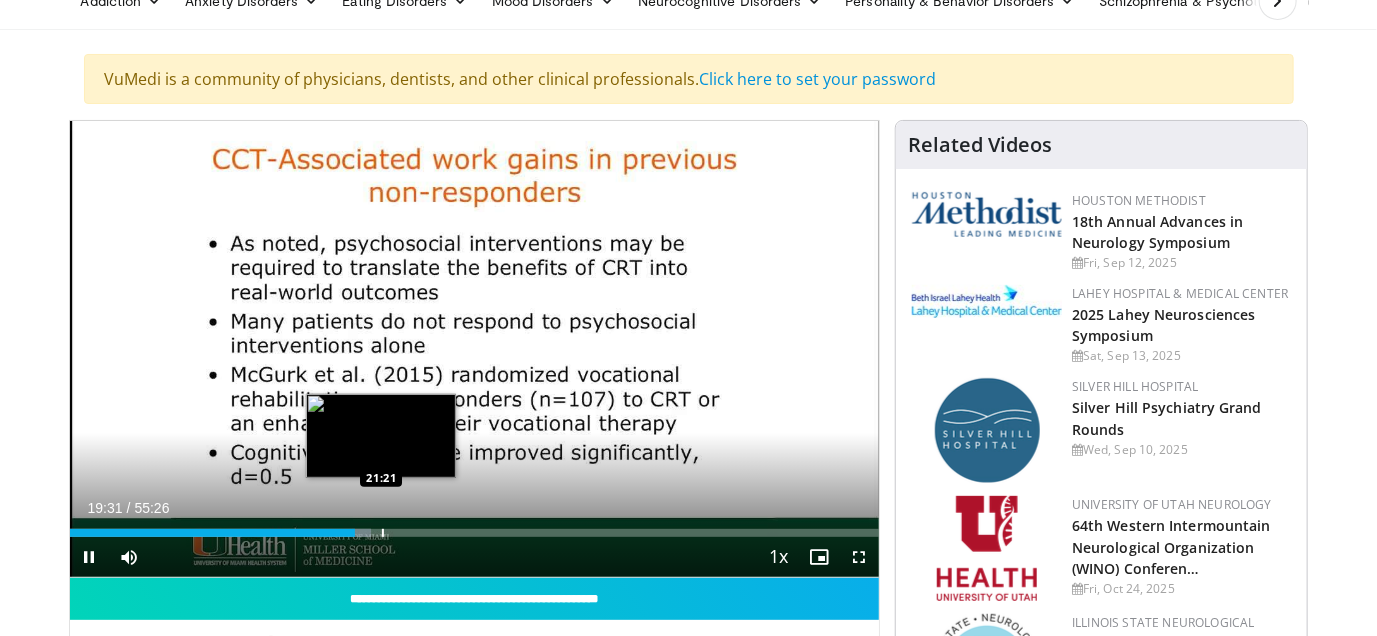 click at bounding box center [383, 533] 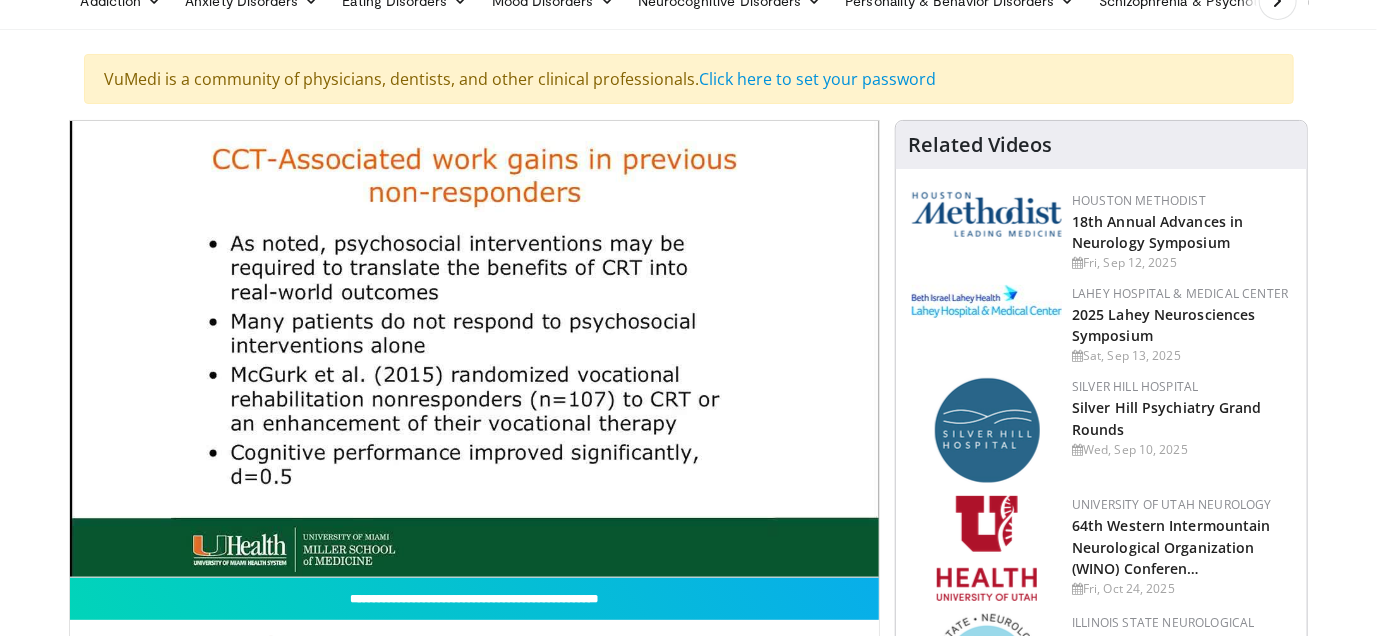 click on "**********" at bounding box center (475, 349) 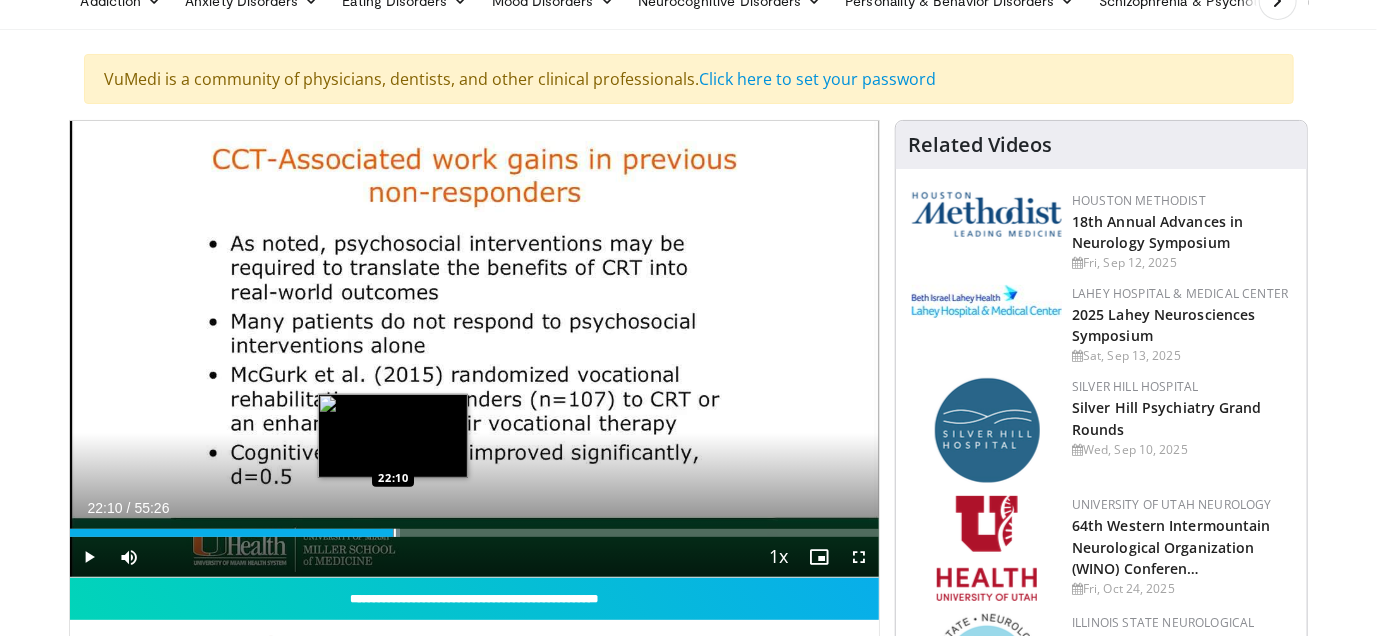 click at bounding box center (395, 533) 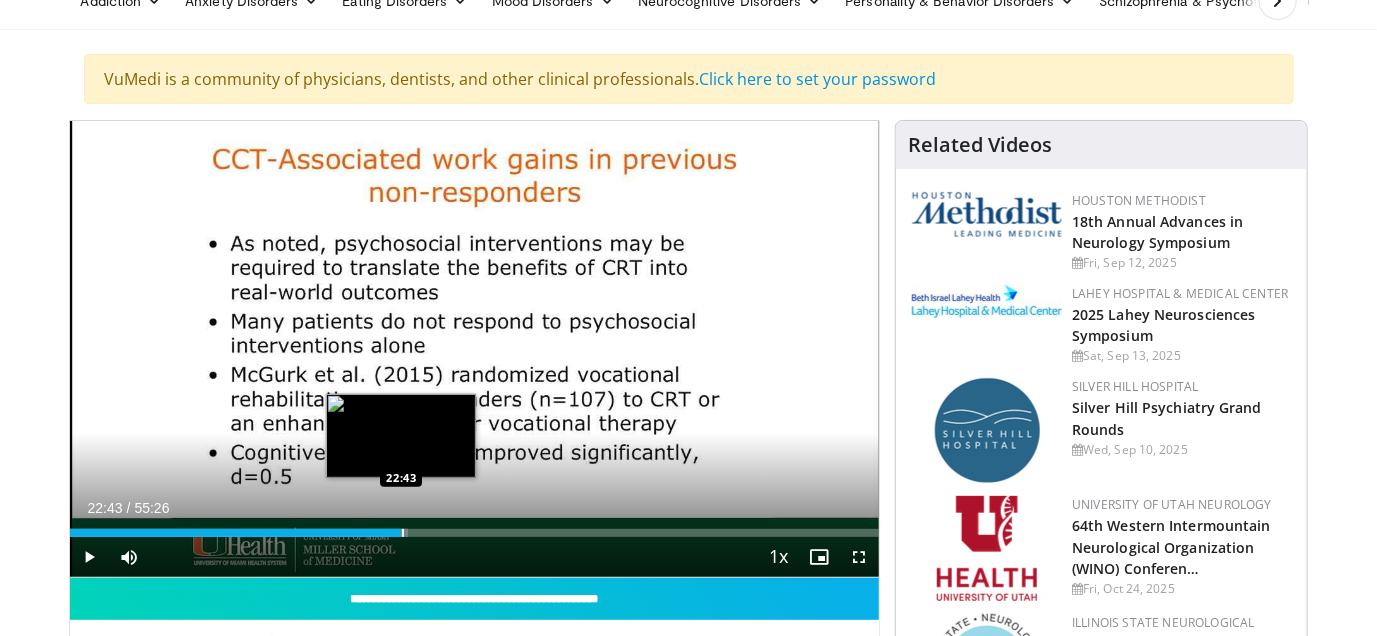 click at bounding box center [403, 533] 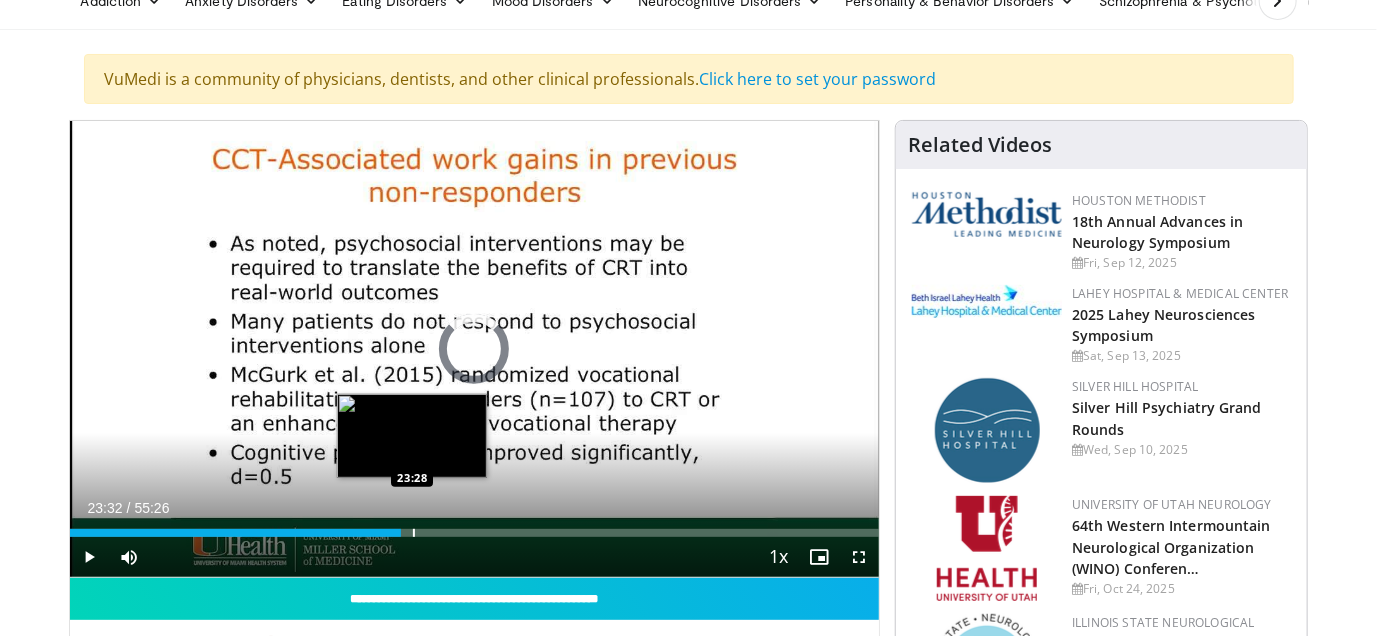 click at bounding box center (414, 533) 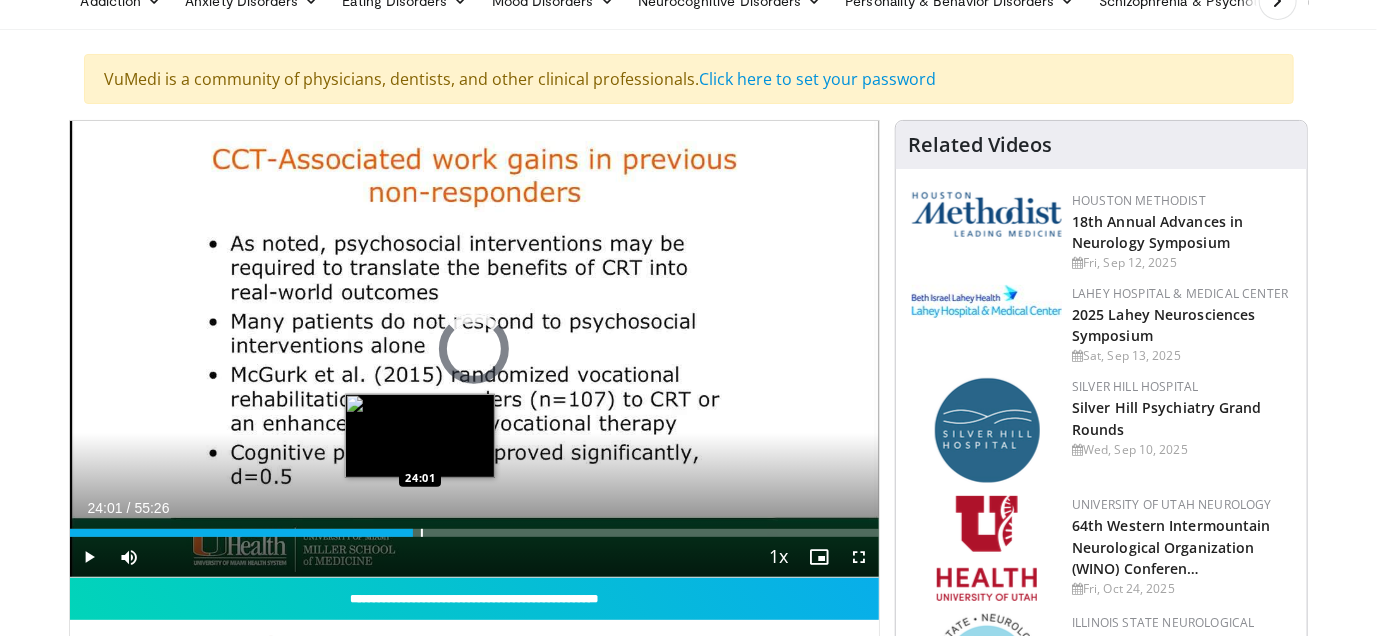 click at bounding box center [422, 533] 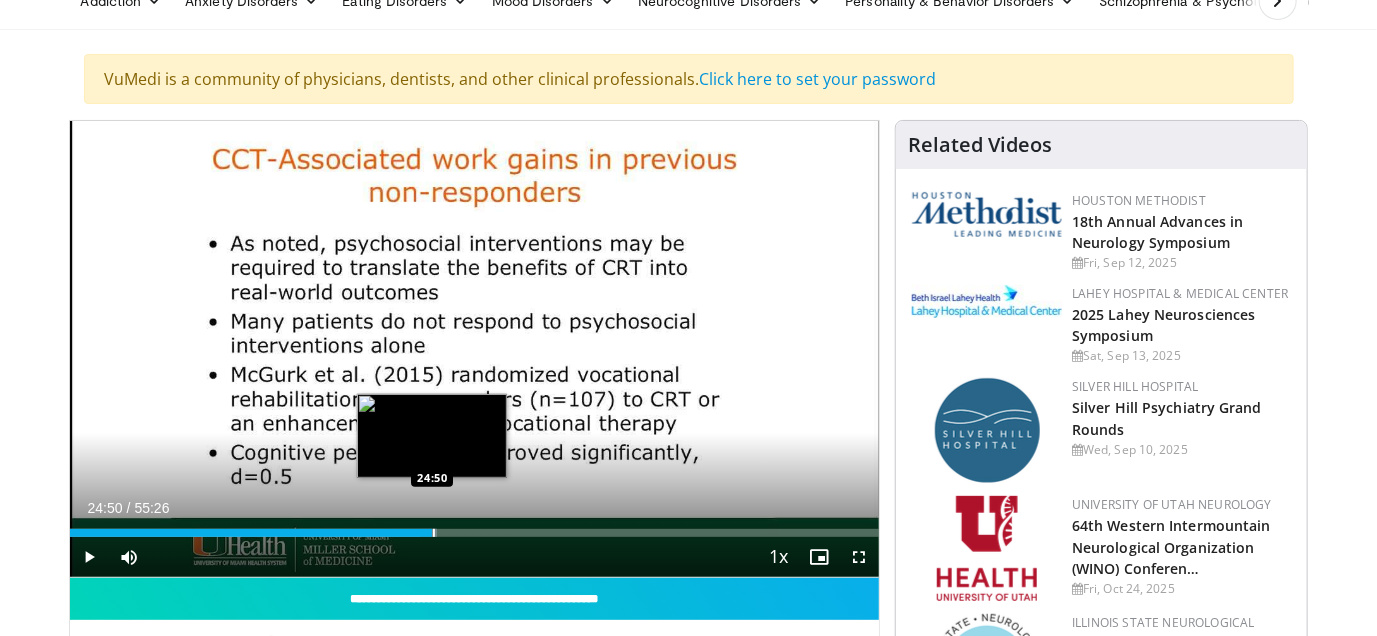 click at bounding box center (434, 533) 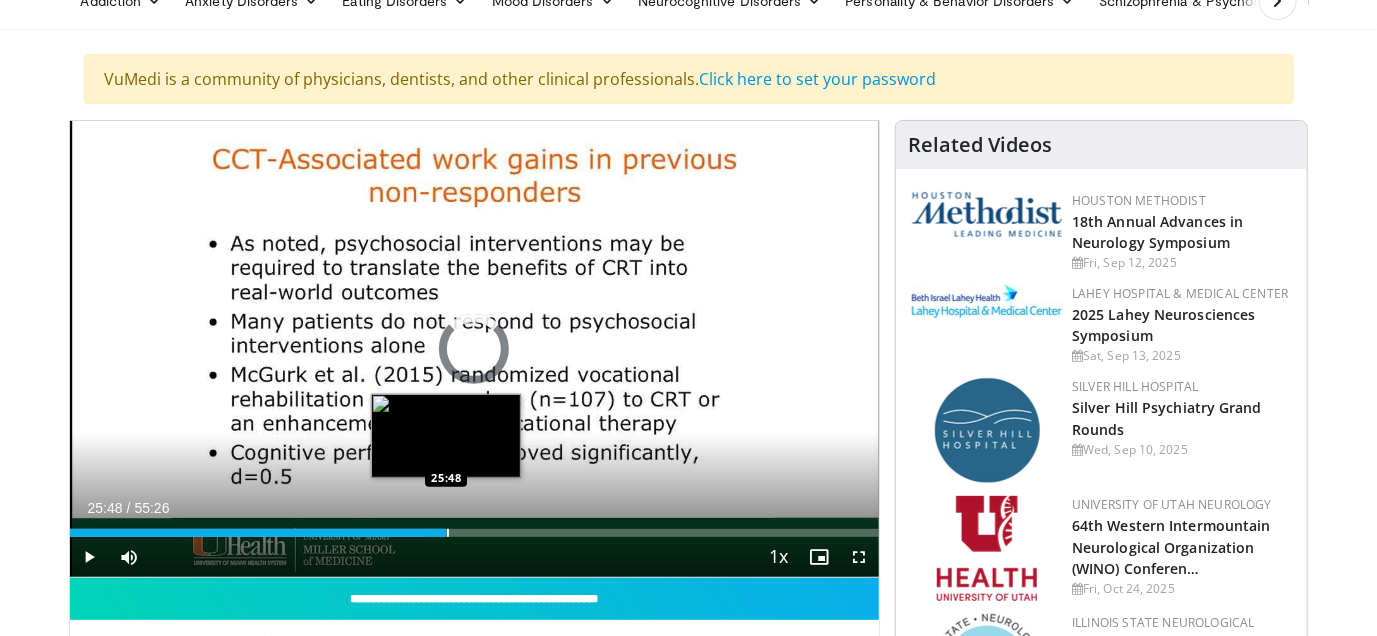 click at bounding box center (448, 533) 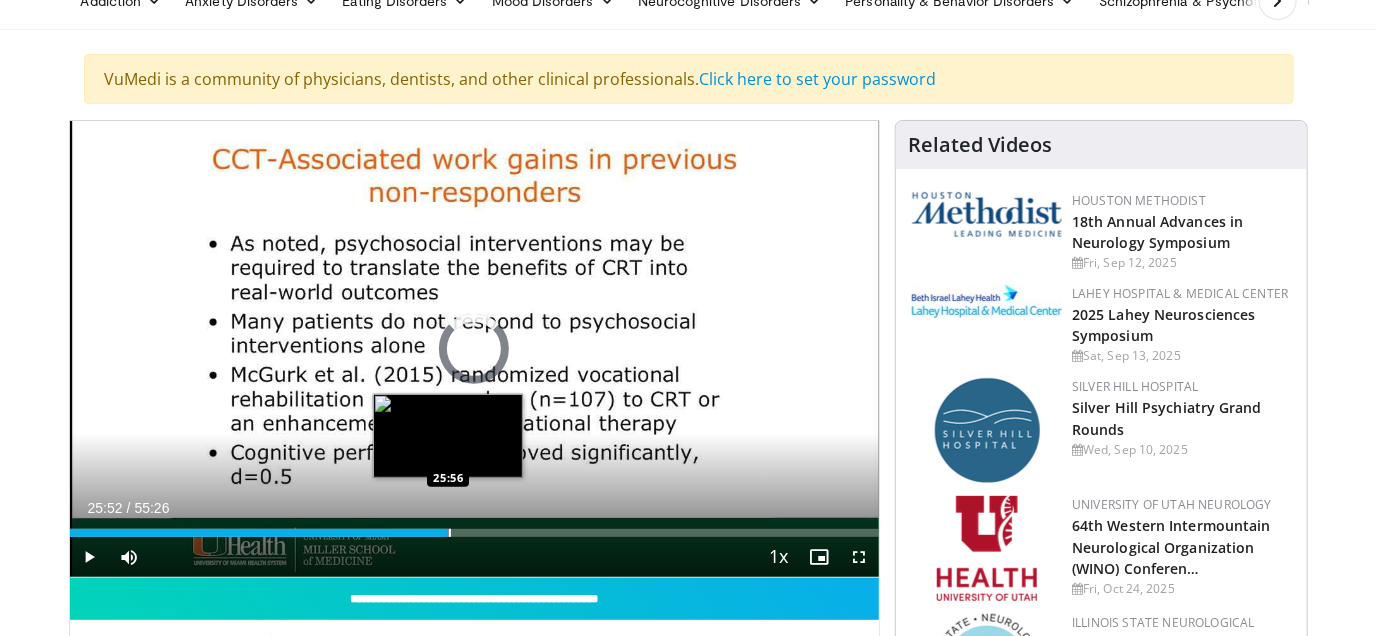 click at bounding box center [450, 533] 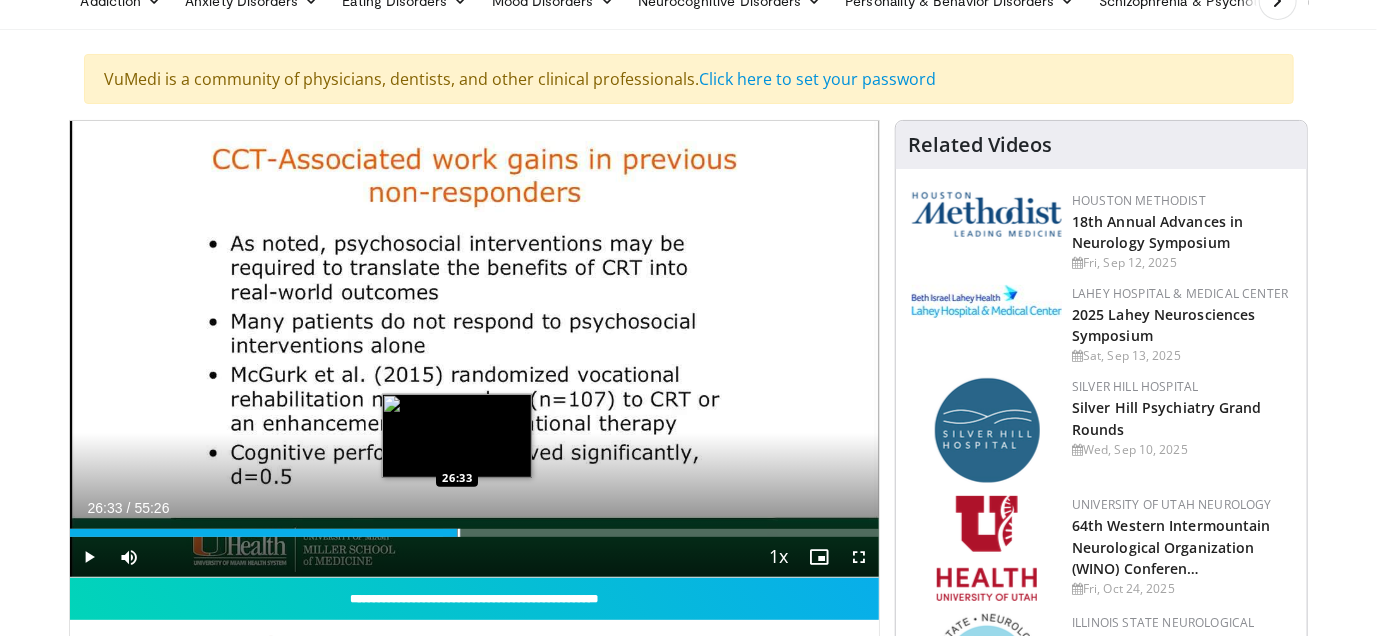 click at bounding box center (459, 533) 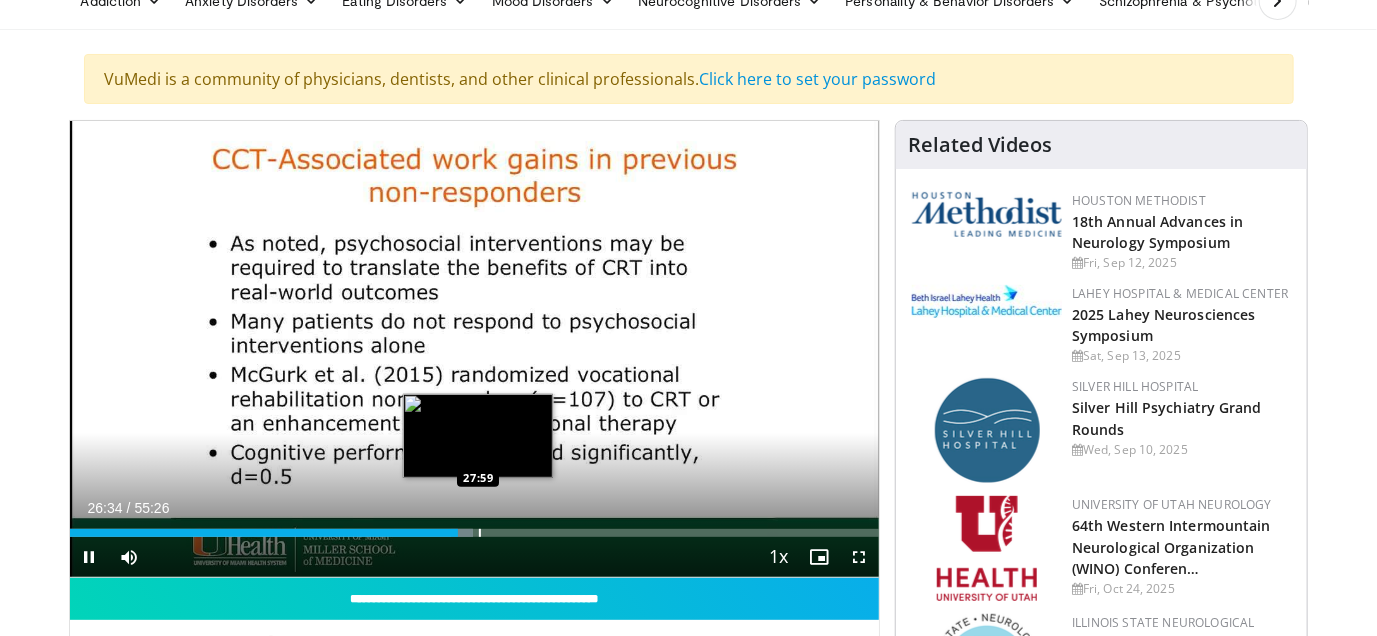click at bounding box center (480, 533) 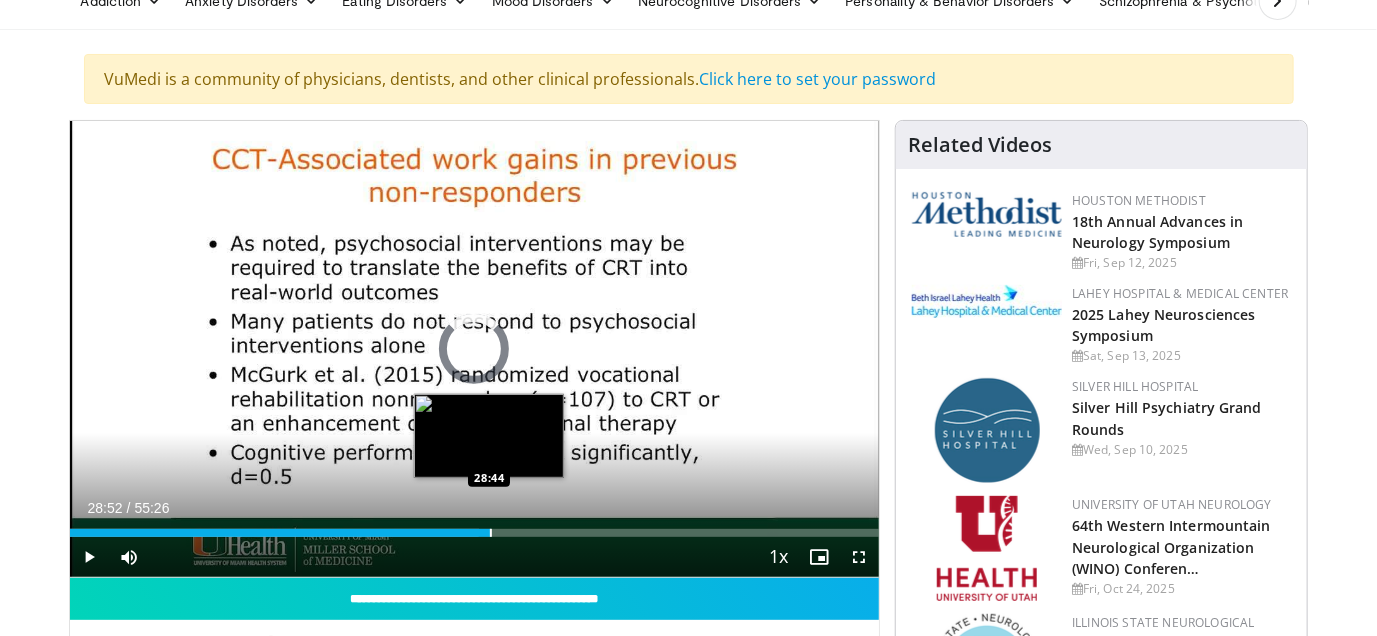 click at bounding box center [491, 533] 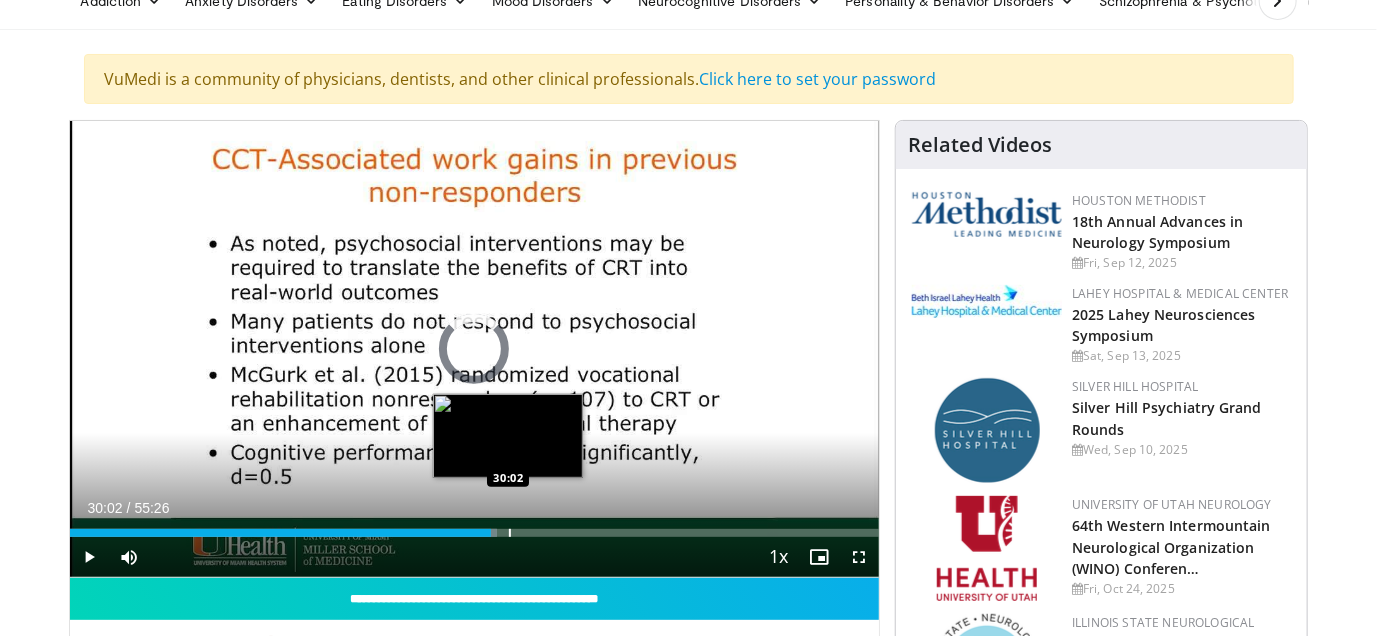 click at bounding box center [510, 533] 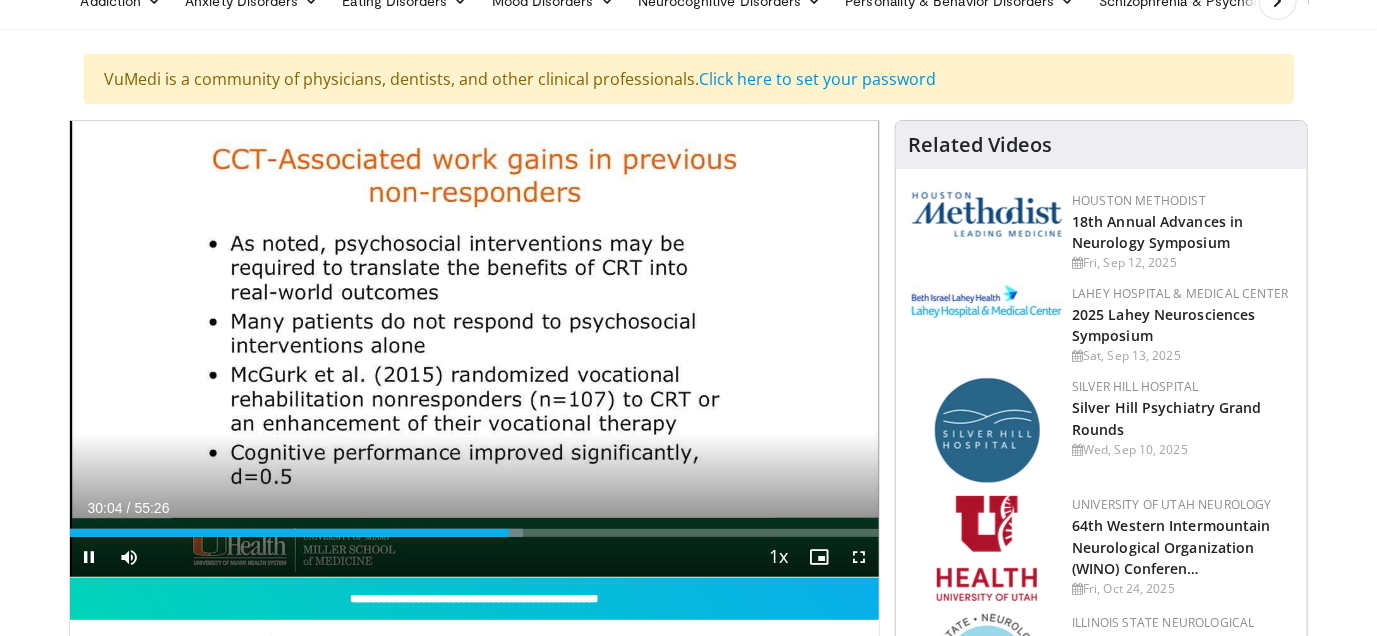 click on "Current Time  30:04 / Duration  55:26 Pause Skip Backward Skip Forward Mute 0% Loaded :  56.07% 30:04 30:31 Stream Type  LIVE Seek to live, currently behind live LIVE   1x Playback Rate 0.5x 0.75x 1x , selected 1.25x 1.5x 1.75x 2x Chapters Chapters Descriptions descriptions off , selected Captions captions settings , opens captions settings dialog captions off , selected Audio Track en (Main) , selected Fullscreen Enable picture-in-picture mode" at bounding box center (475, 557) 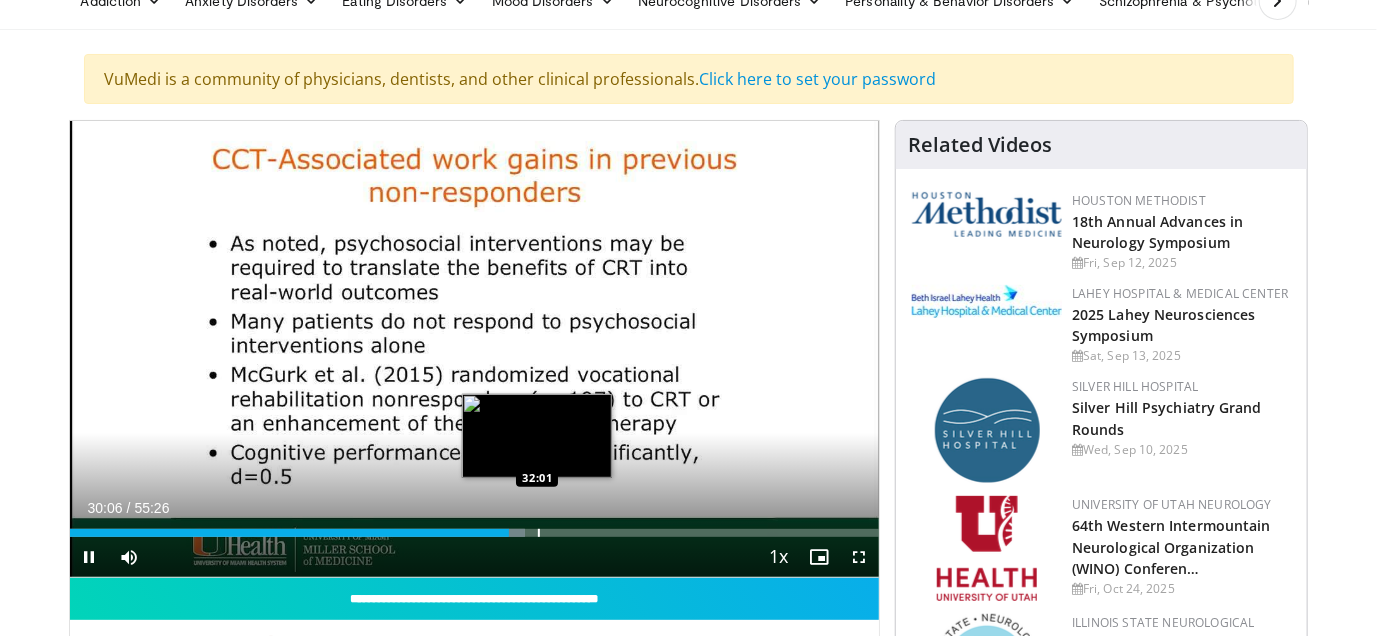 click at bounding box center (539, 533) 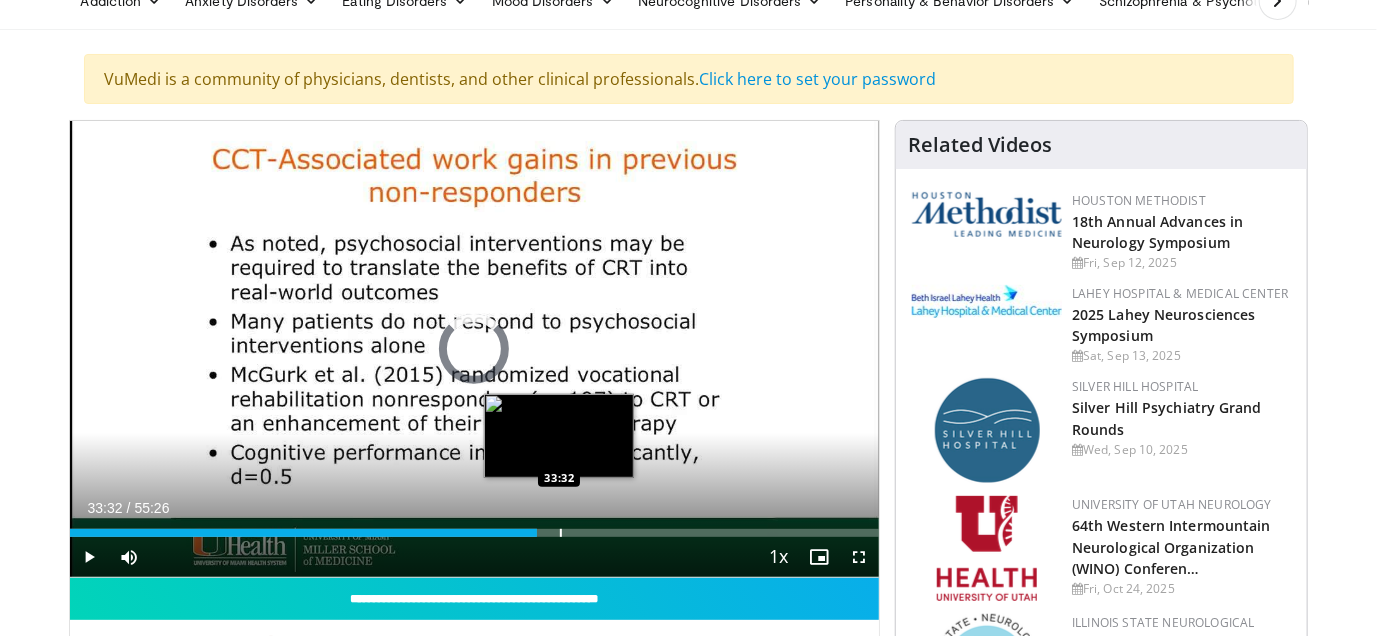 click at bounding box center (561, 533) 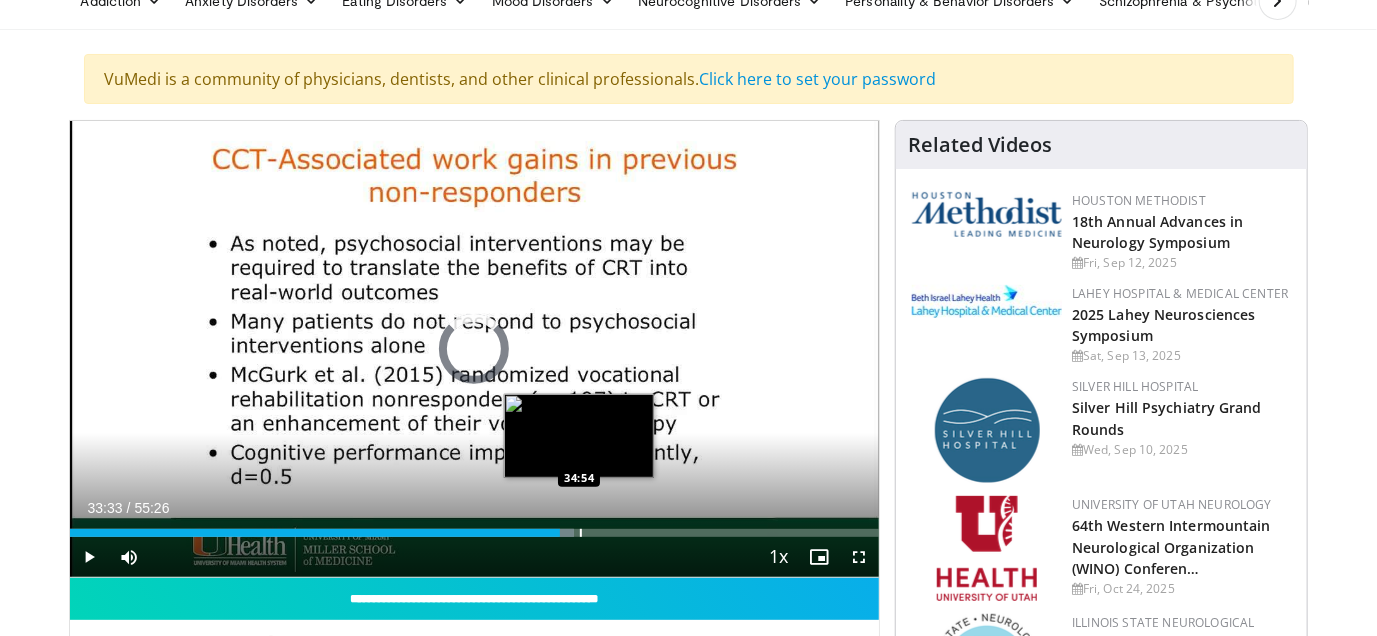click at bounding box center (581, 533) 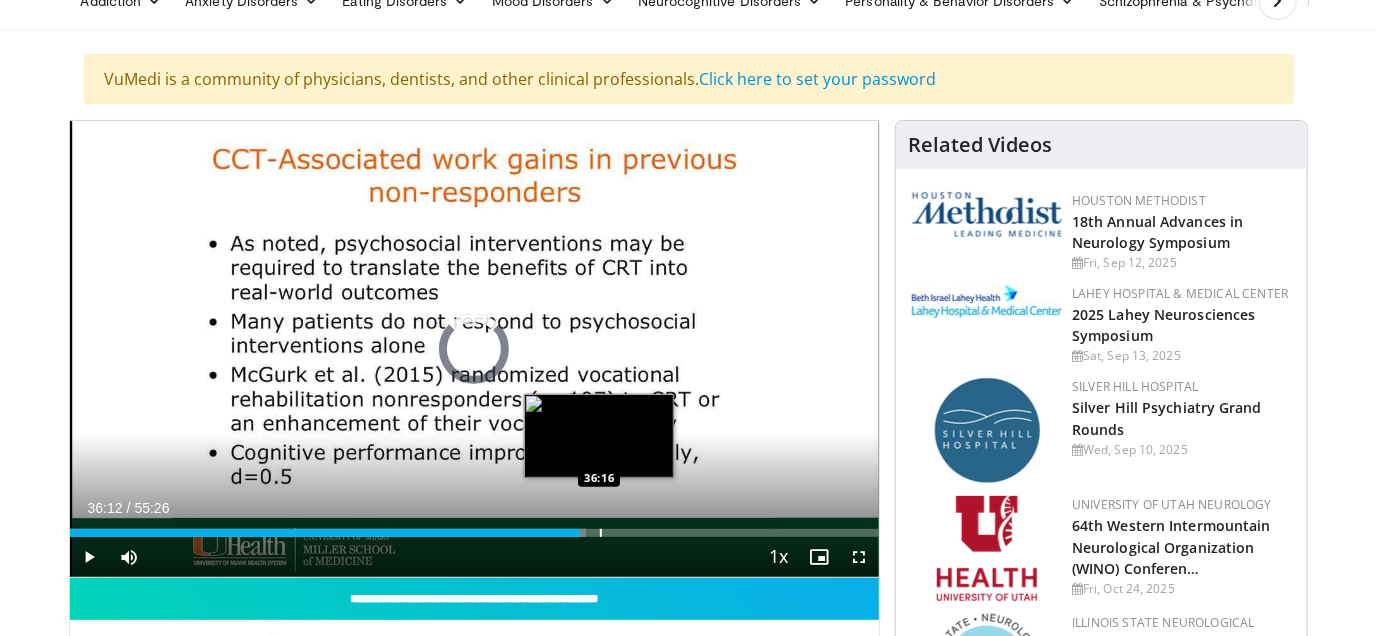 click on "Loaded :  63.83% 34:54 36:16" at bounding box center (475, 533) 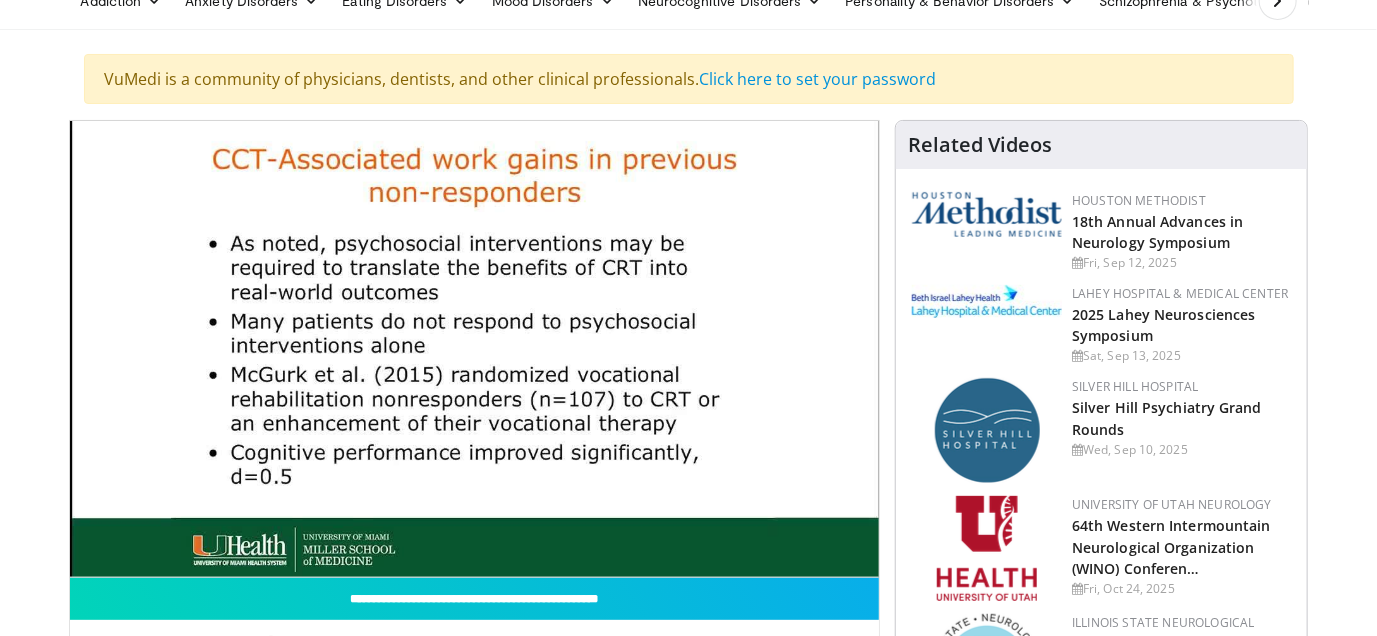click on "10 seconds
Tap to unmute" at bounding box center [475, 349] 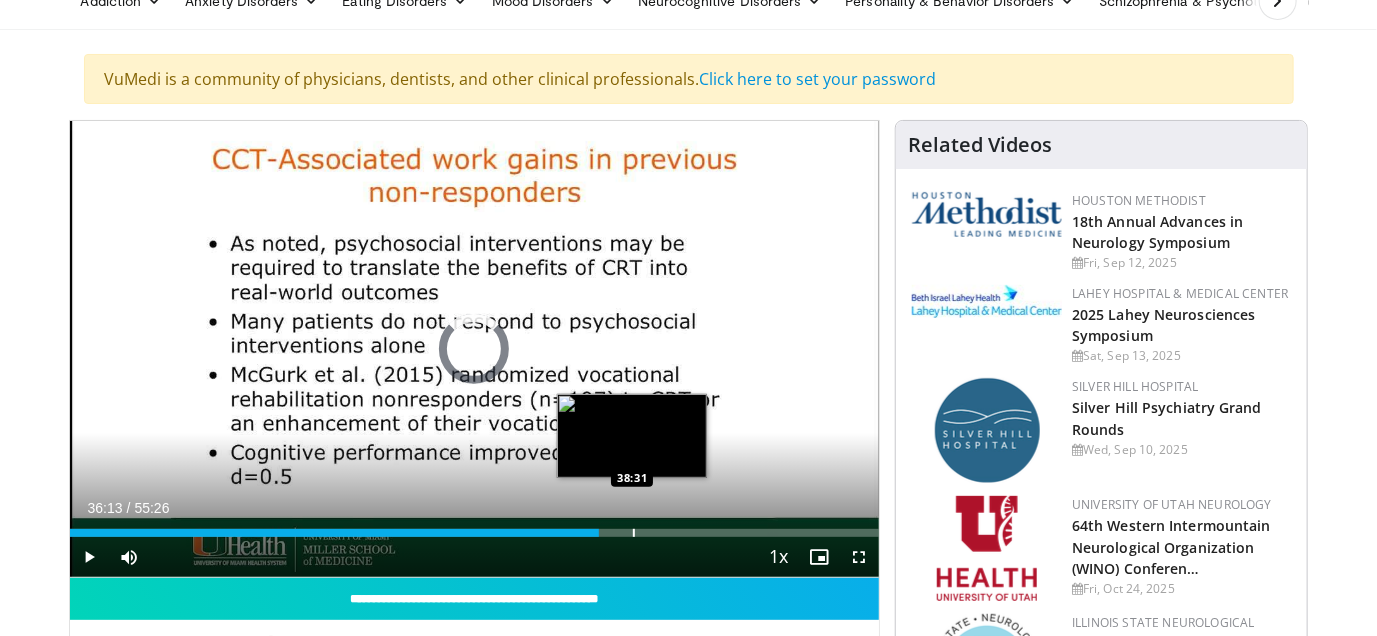 click at bounding box center [634, 533] 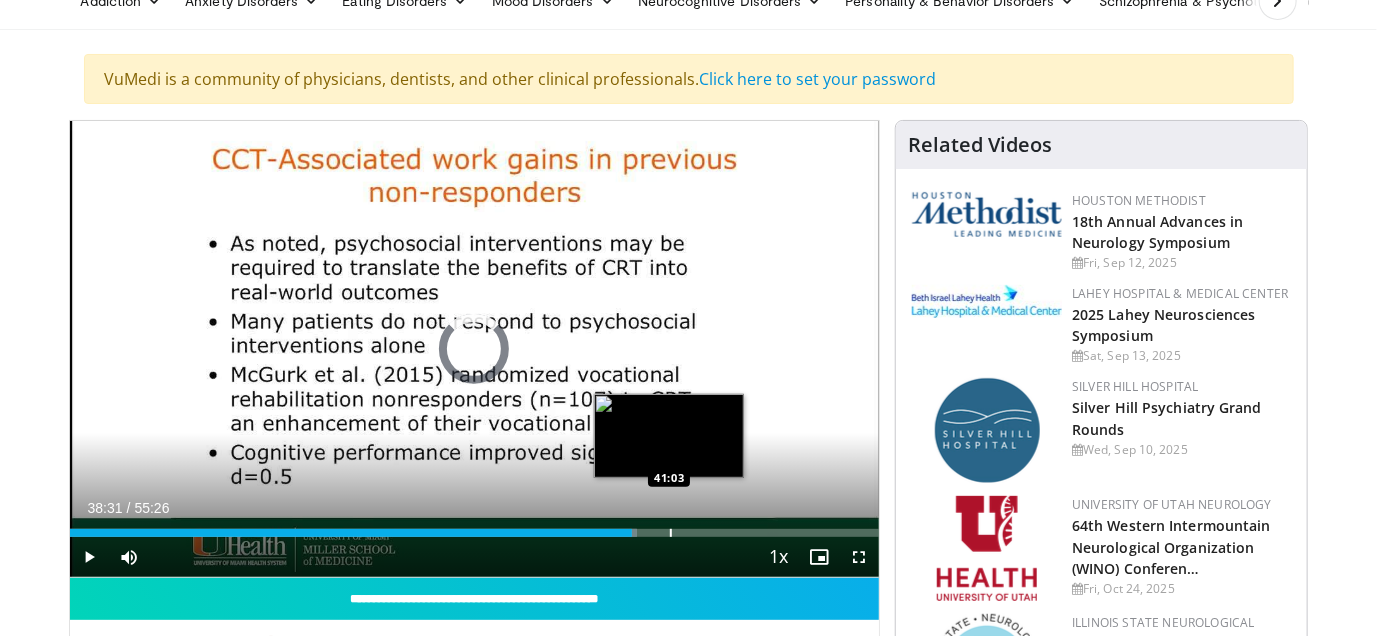 click at bounding box center [671, 533] 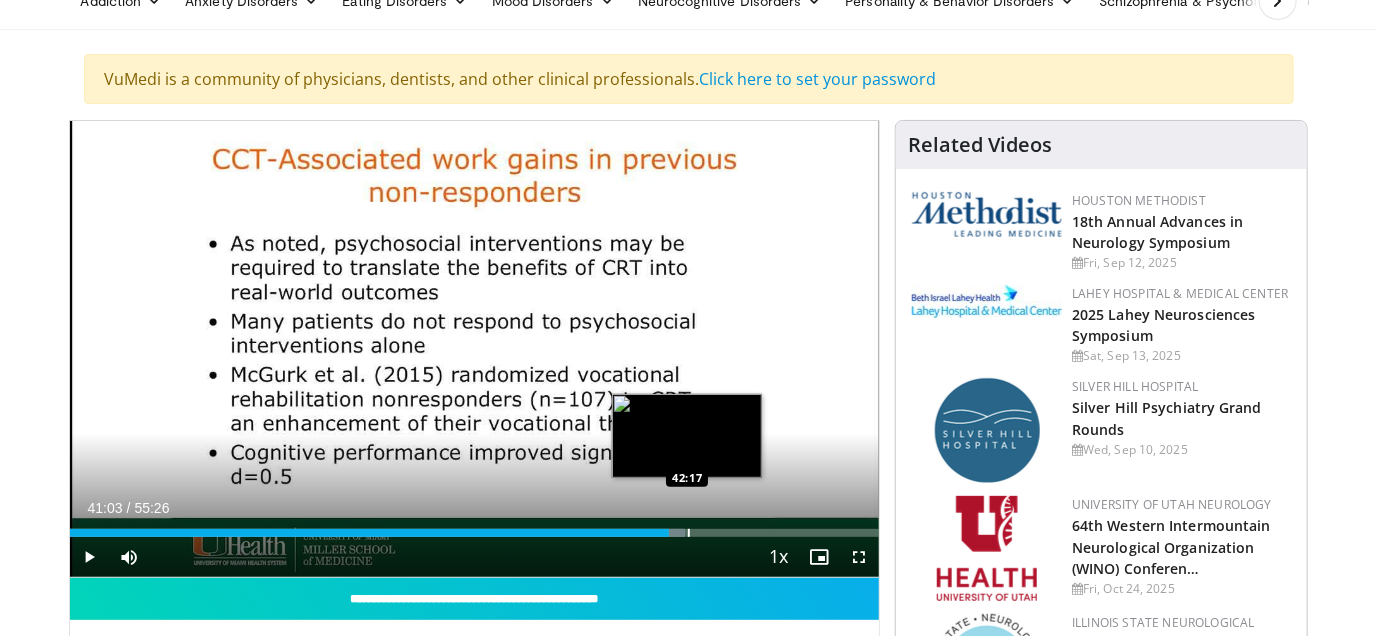 click at bounding box center [689, 533] 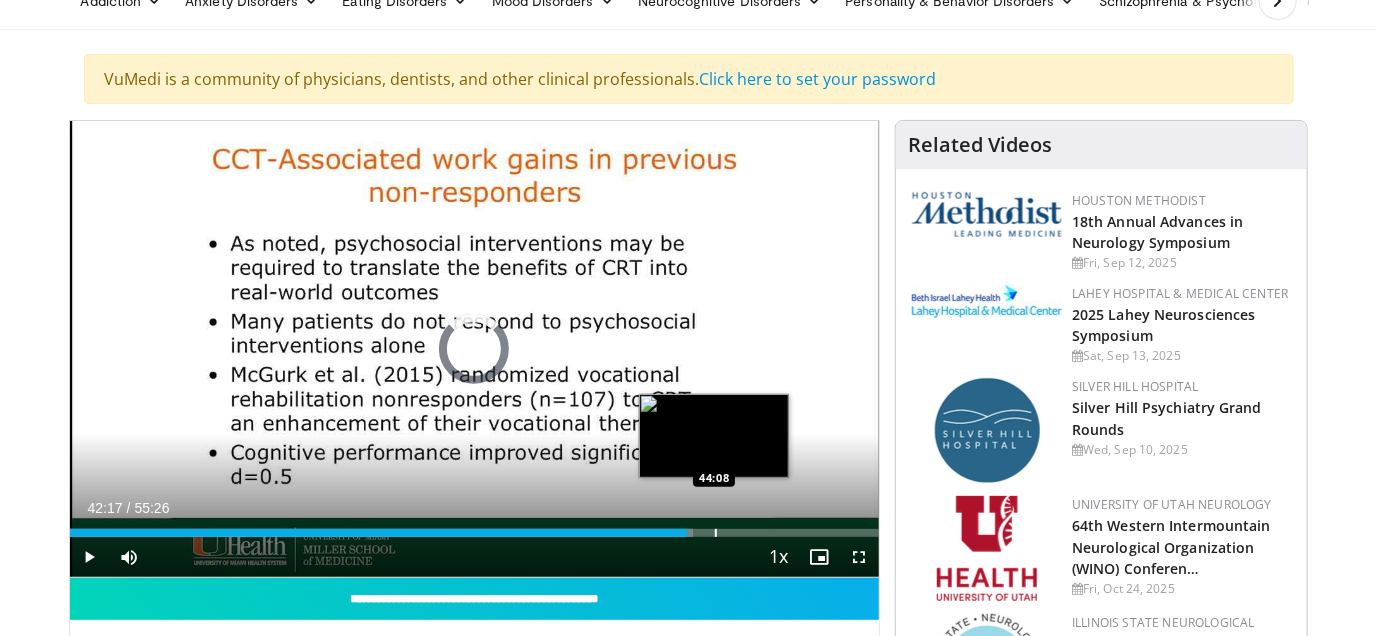 click at bounding box center (716, 533) 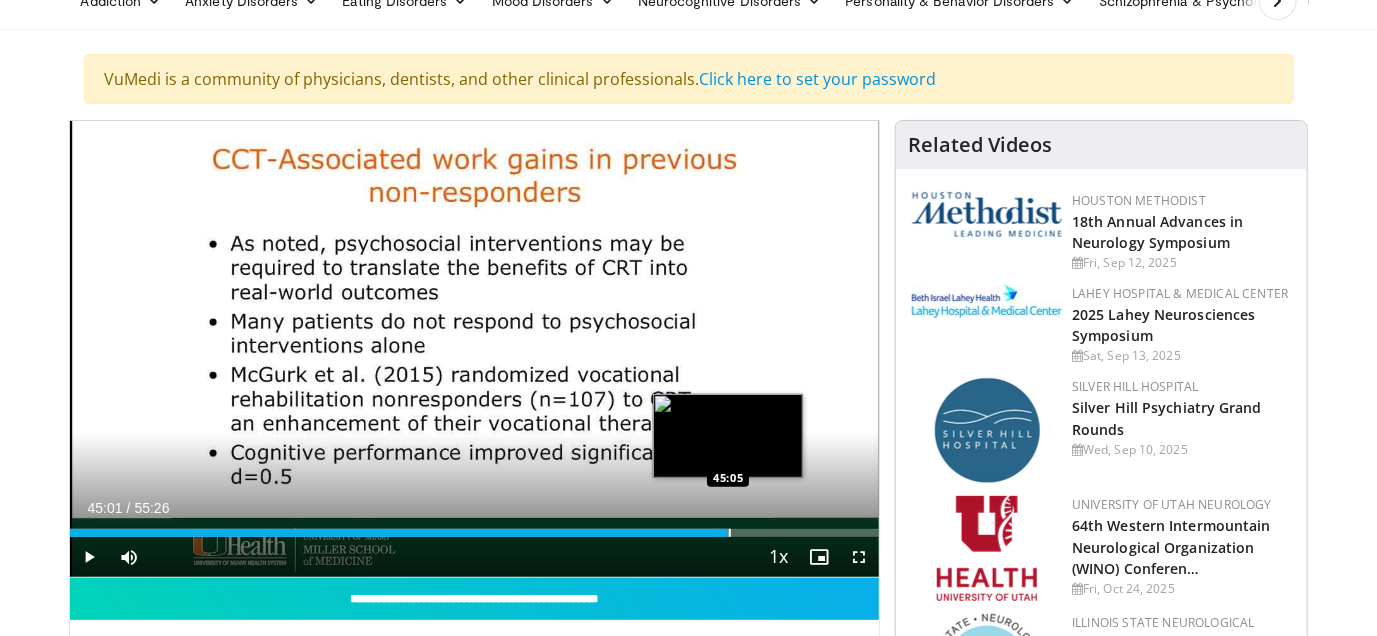 click at bounding box center (730, 533) 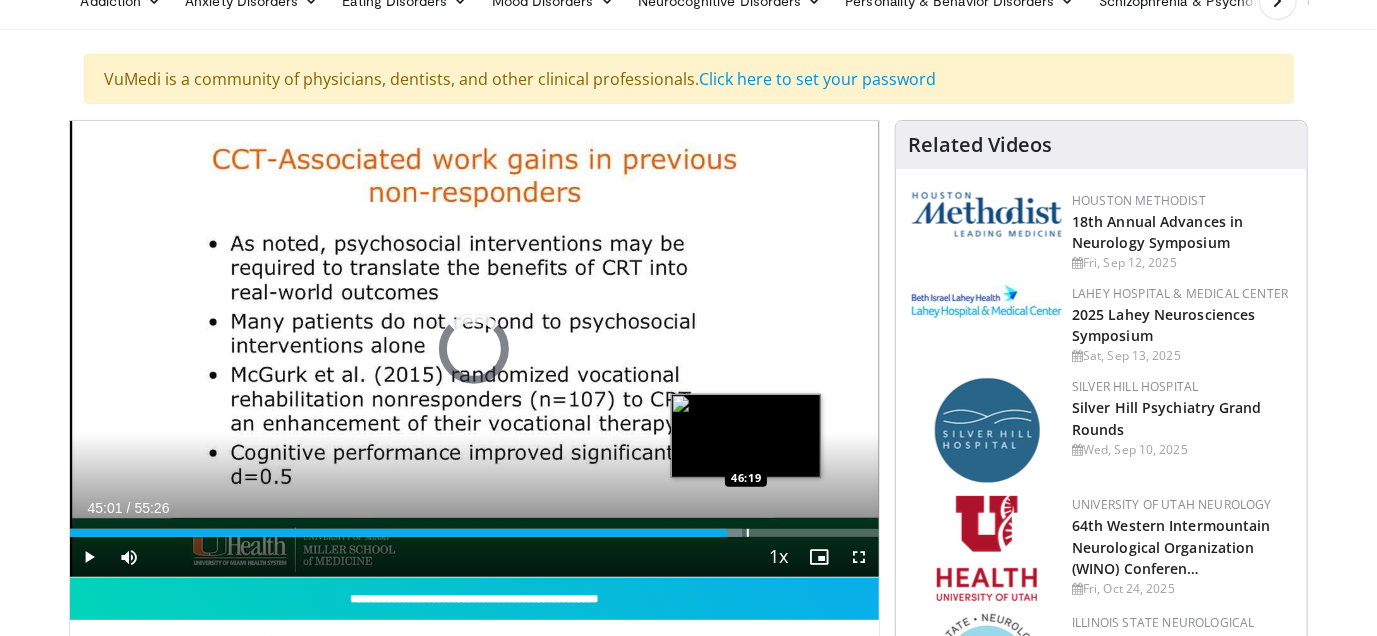click at bounding box center (748, 533) 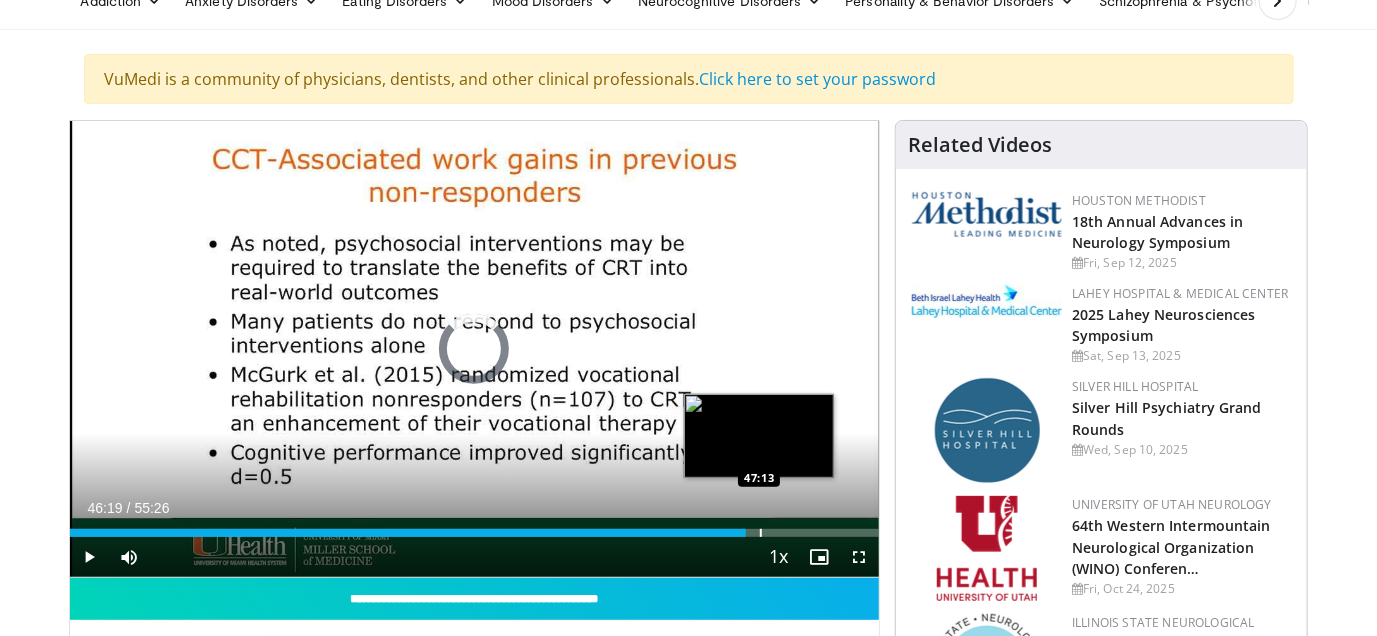 click at bounding box center [761, 533] 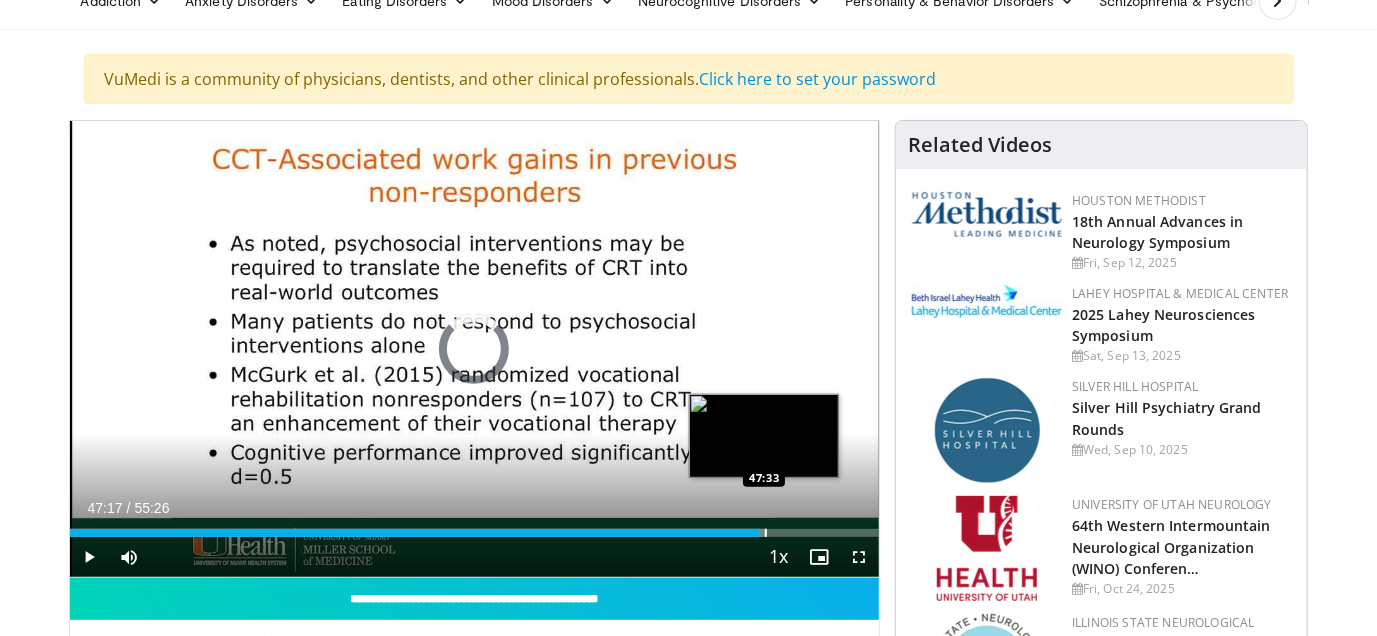 click at bounding box center (766, 533) 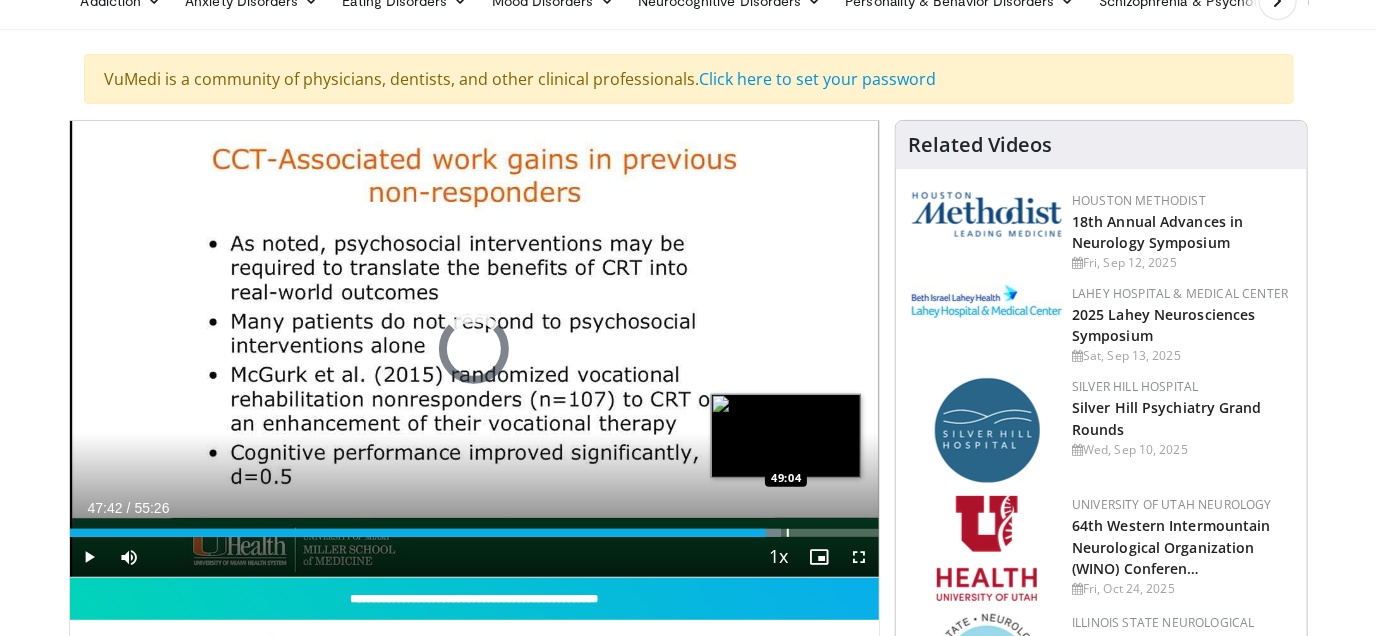 click on "Loaded :  87.88% 47:42 49:04" at bounding box center [475, 527] 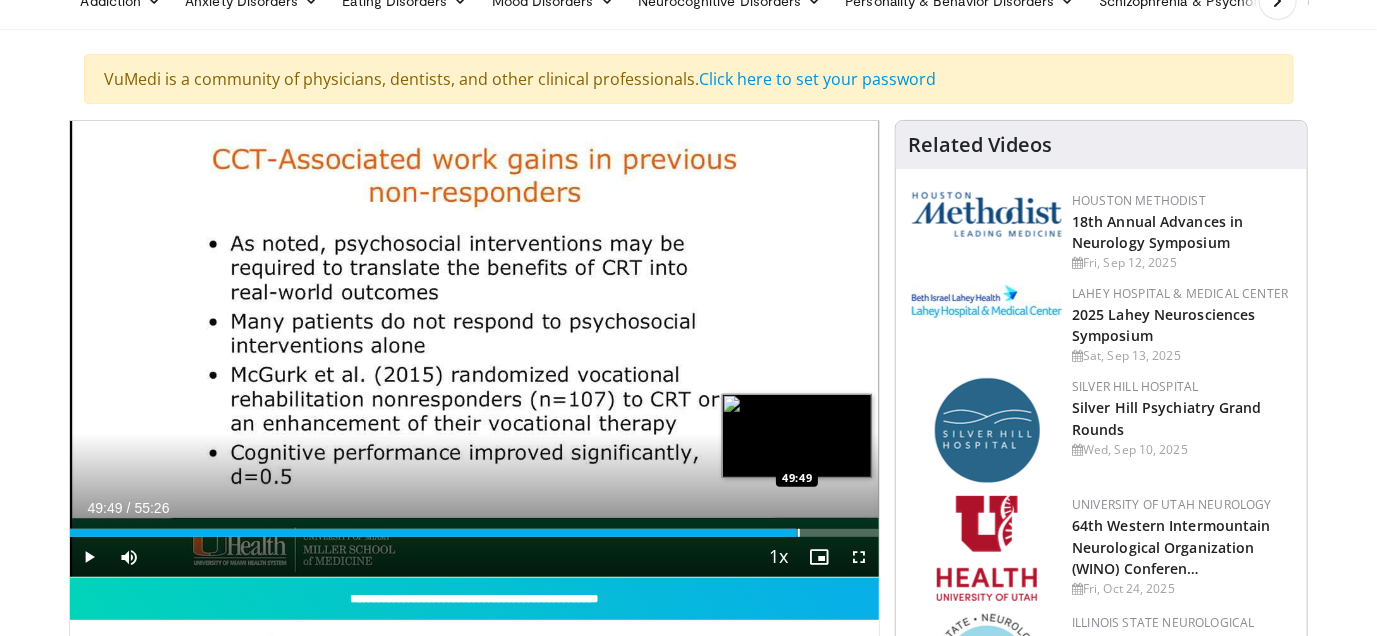 click at bounding box center (799, 533) 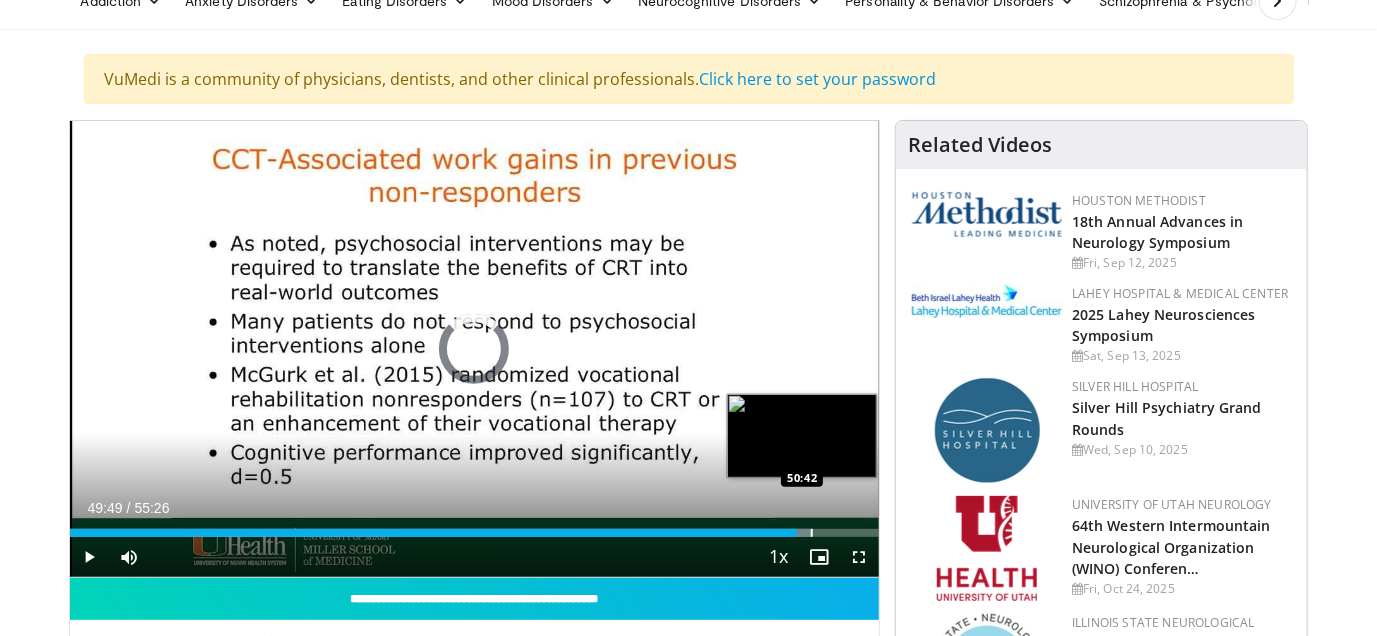 click at bounding box center (812, 533) 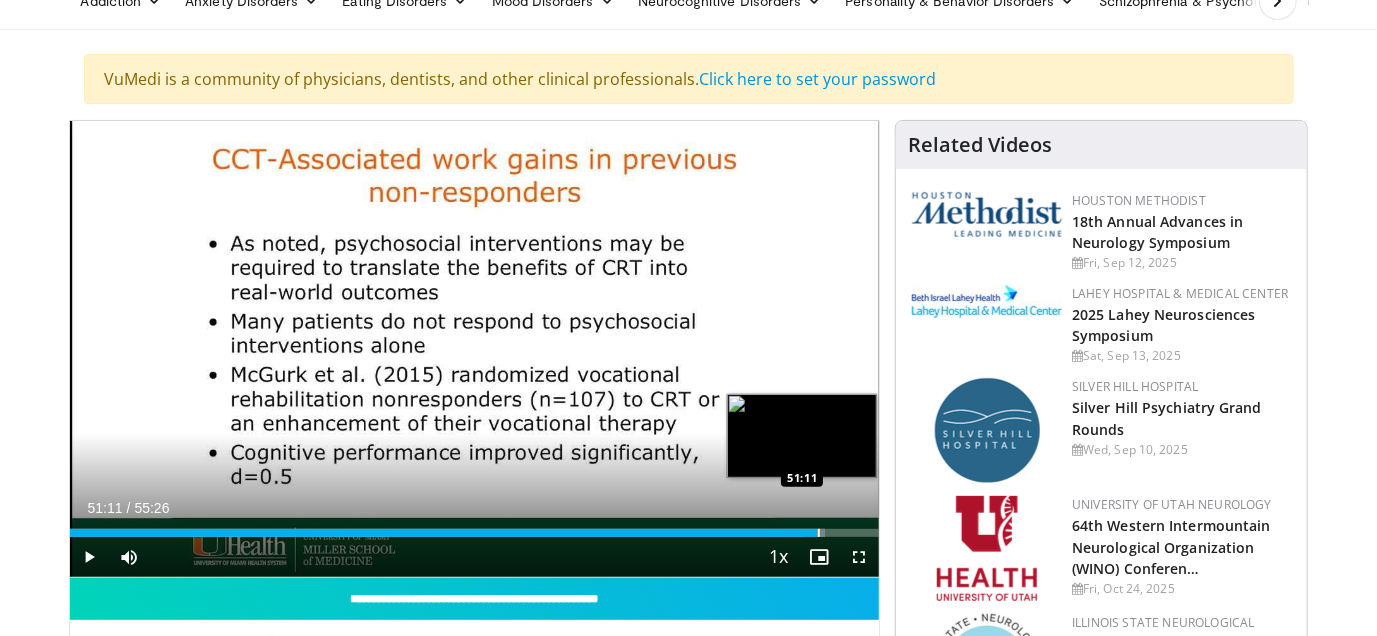 click at bounding box center [819, 533] 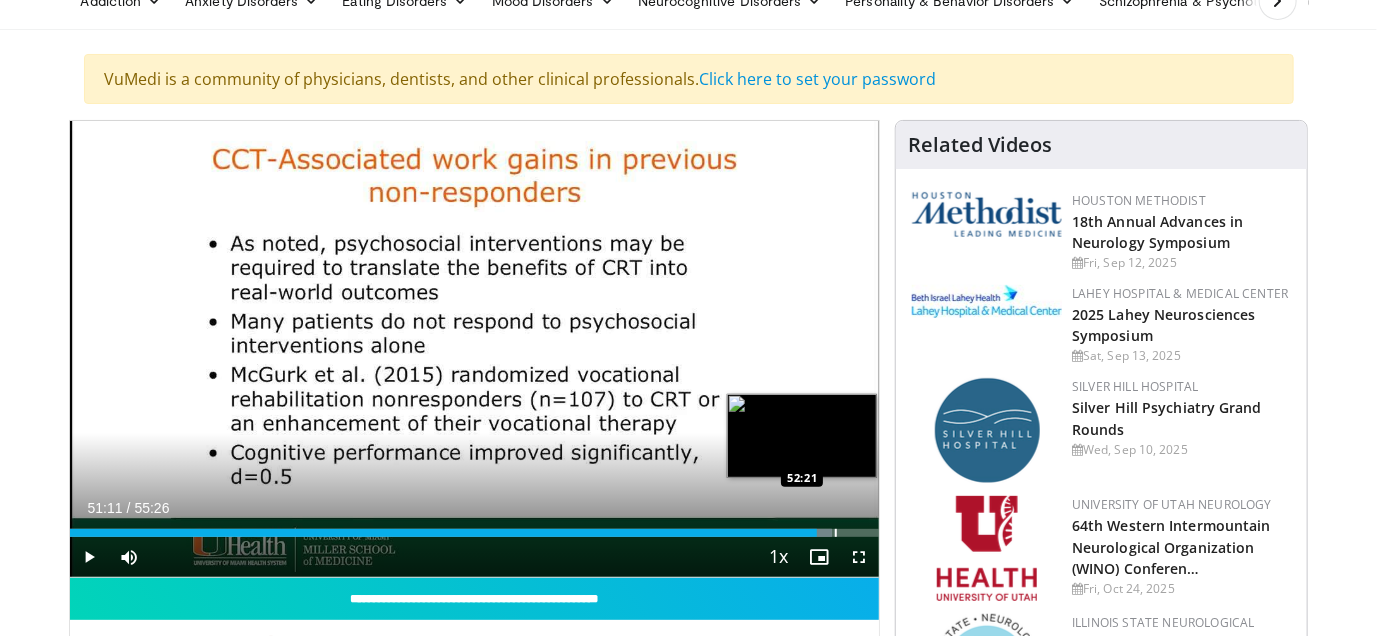 click at bounding box center [836, 533] 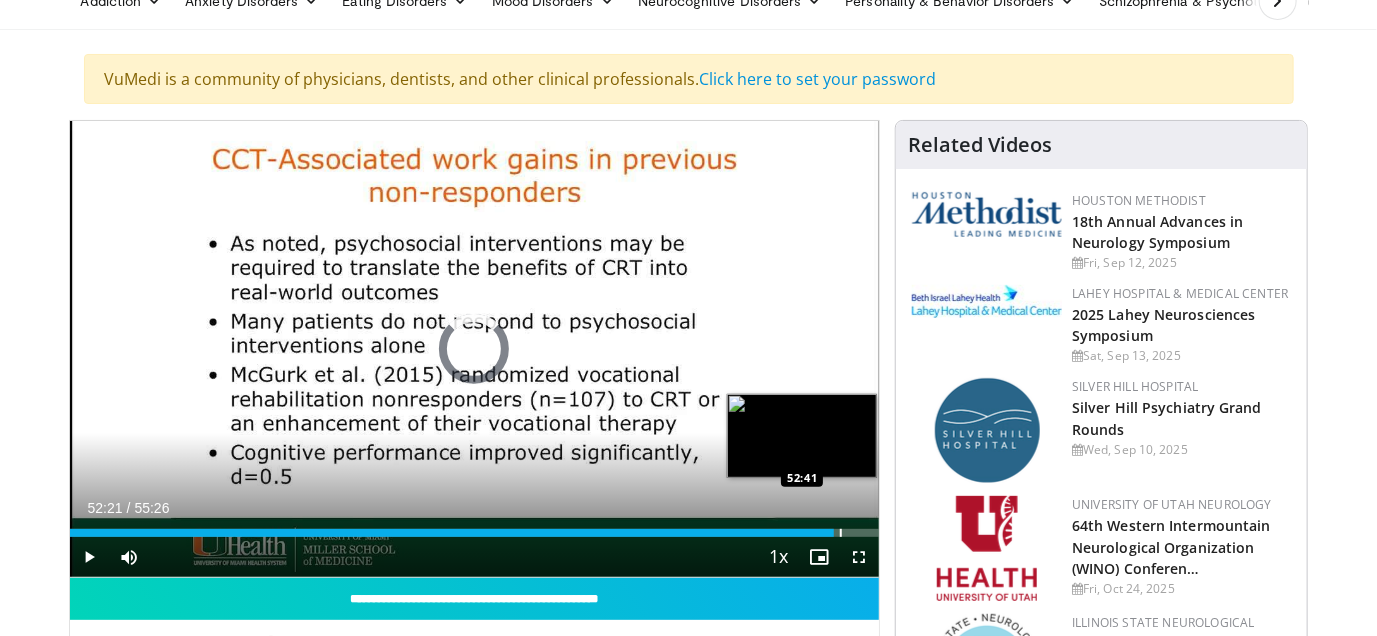 click at bounding box center [841, 533] 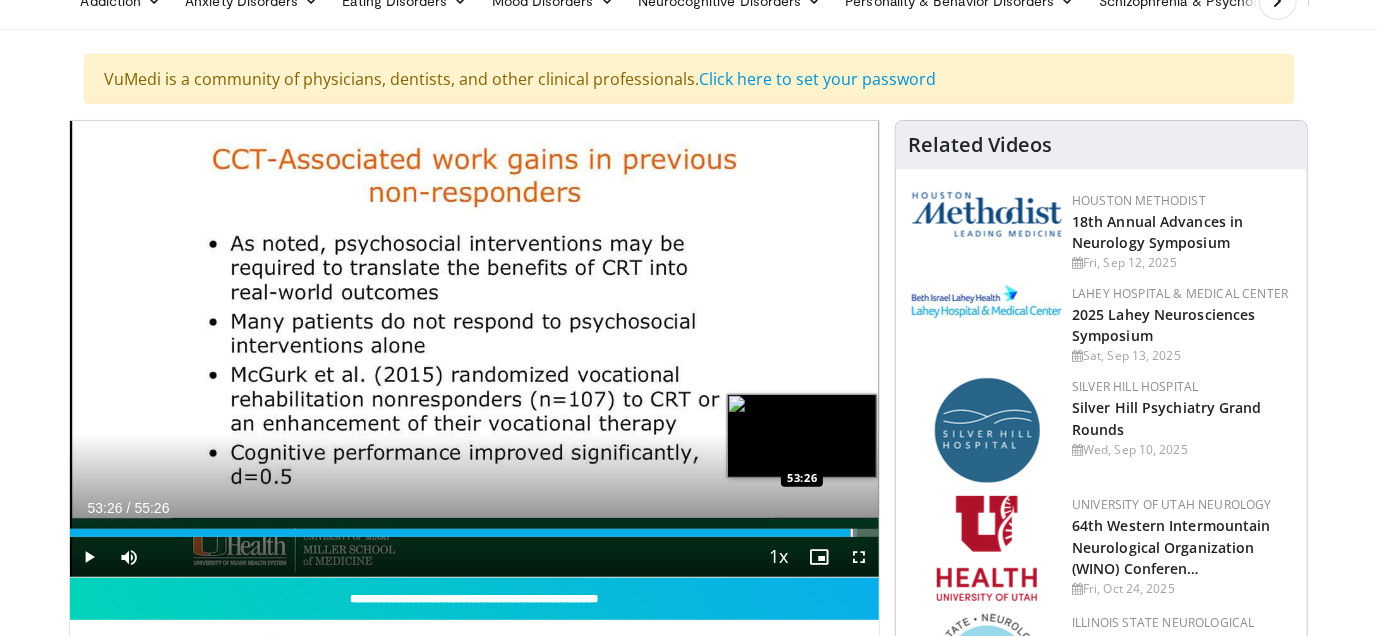 click at bounding box center (852, 533) 